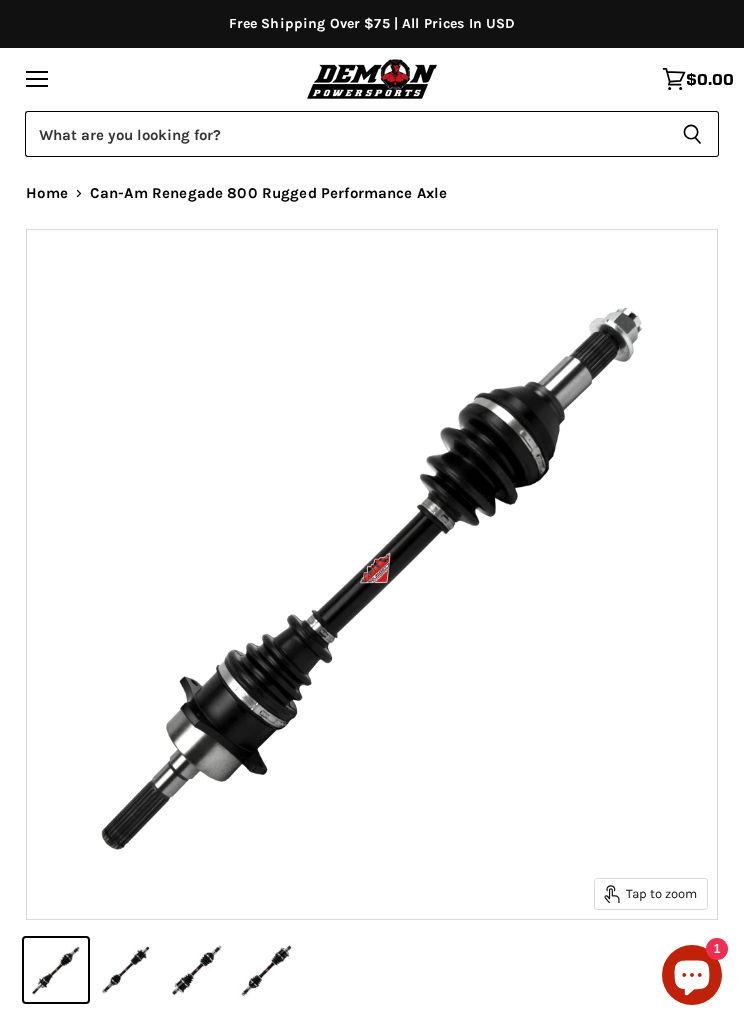 select on "******" 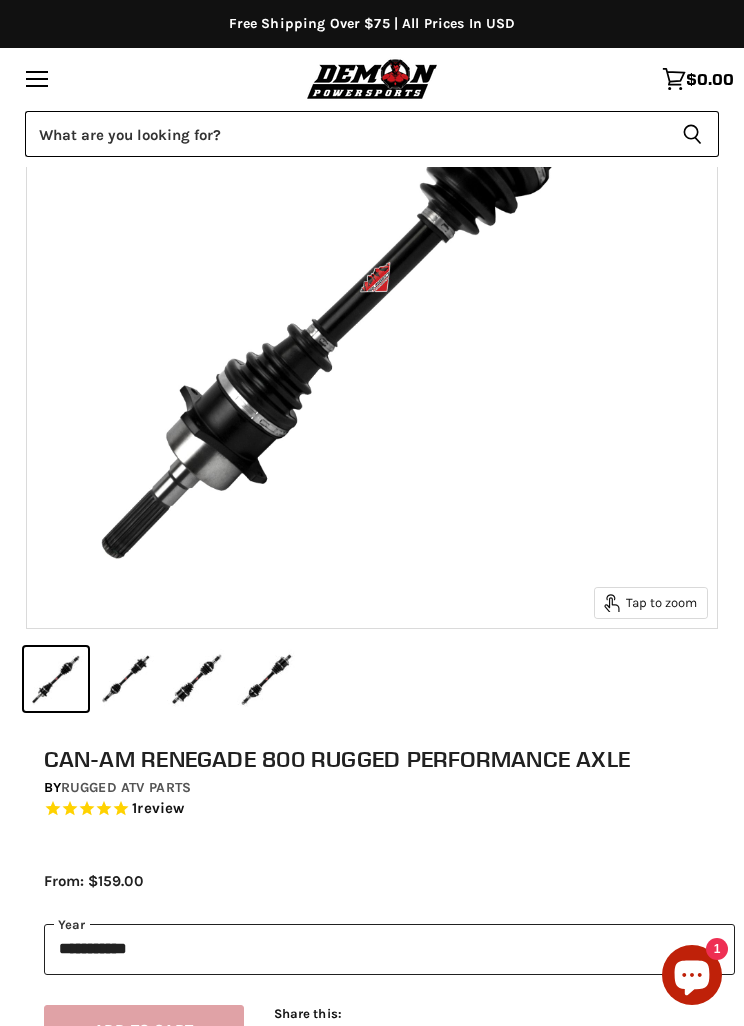 scroll, scrollTop: 0, scrollLeft: 0, axis: both 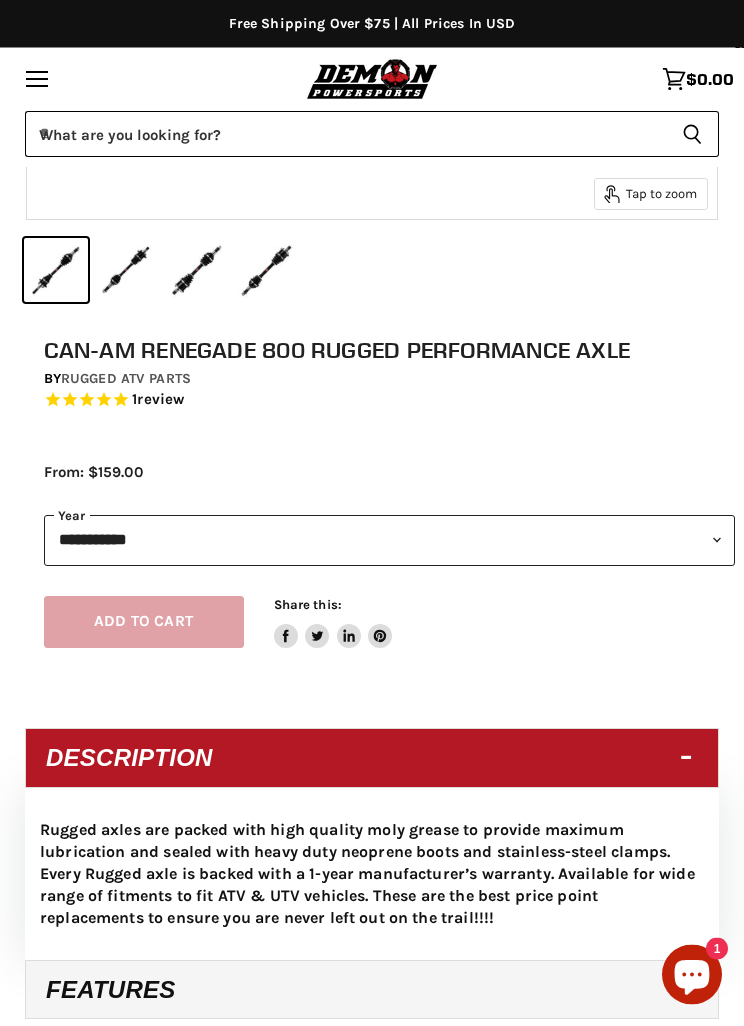 click on "**********" at bounding box center [390, 541] 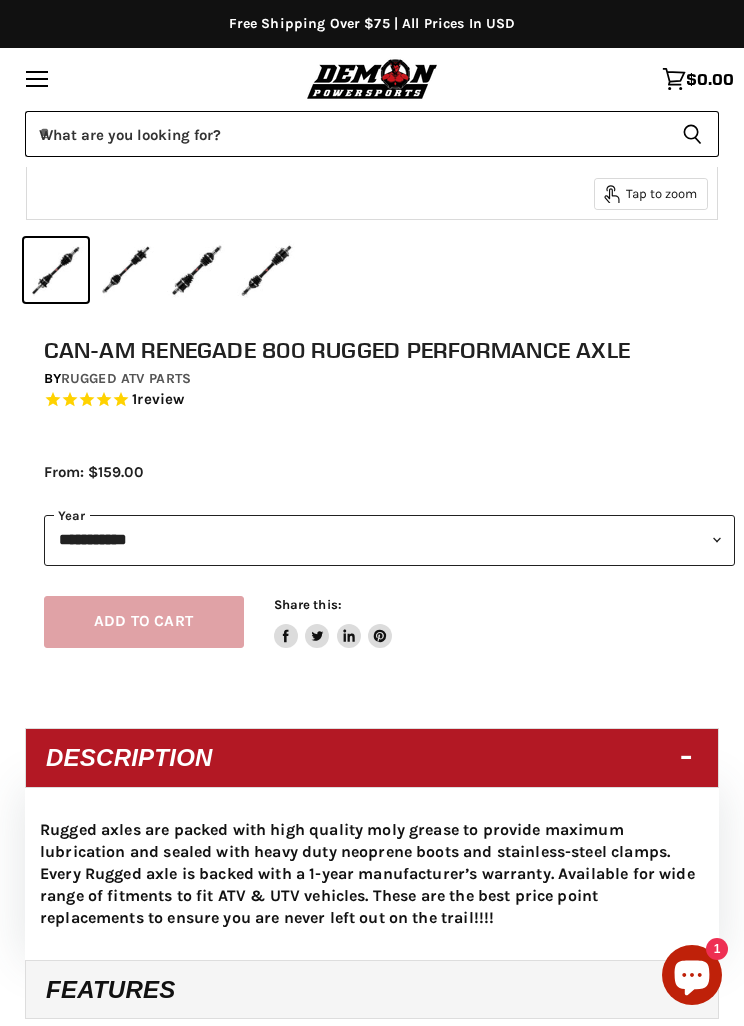 select on "****" 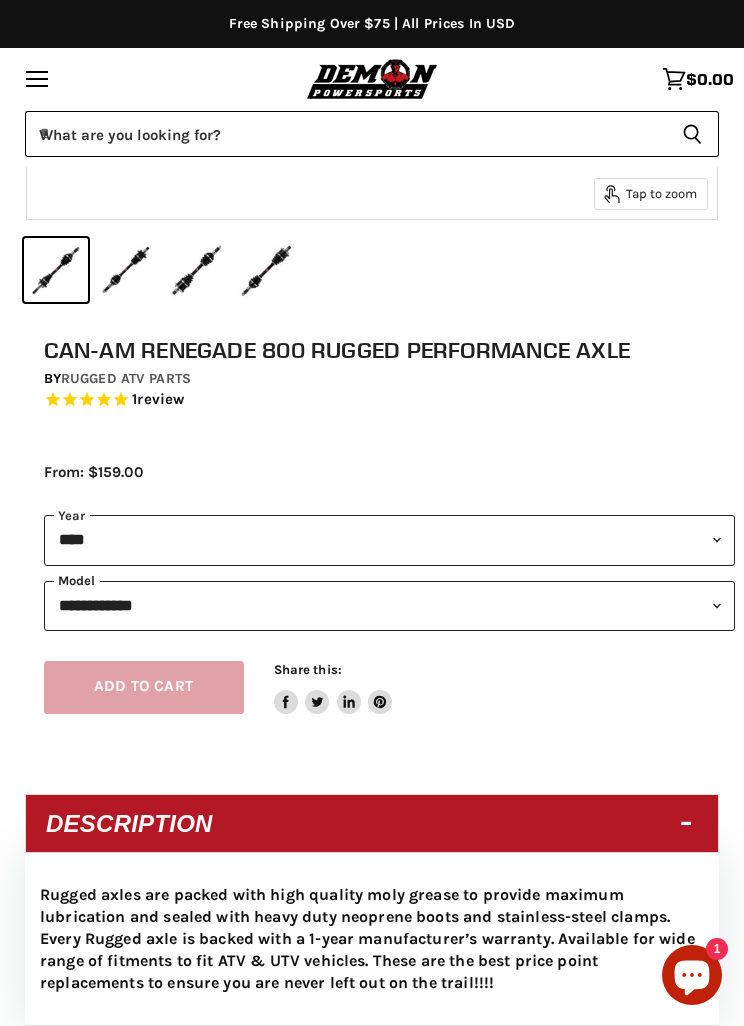 click on "**********" at bounding box center (390, 606) 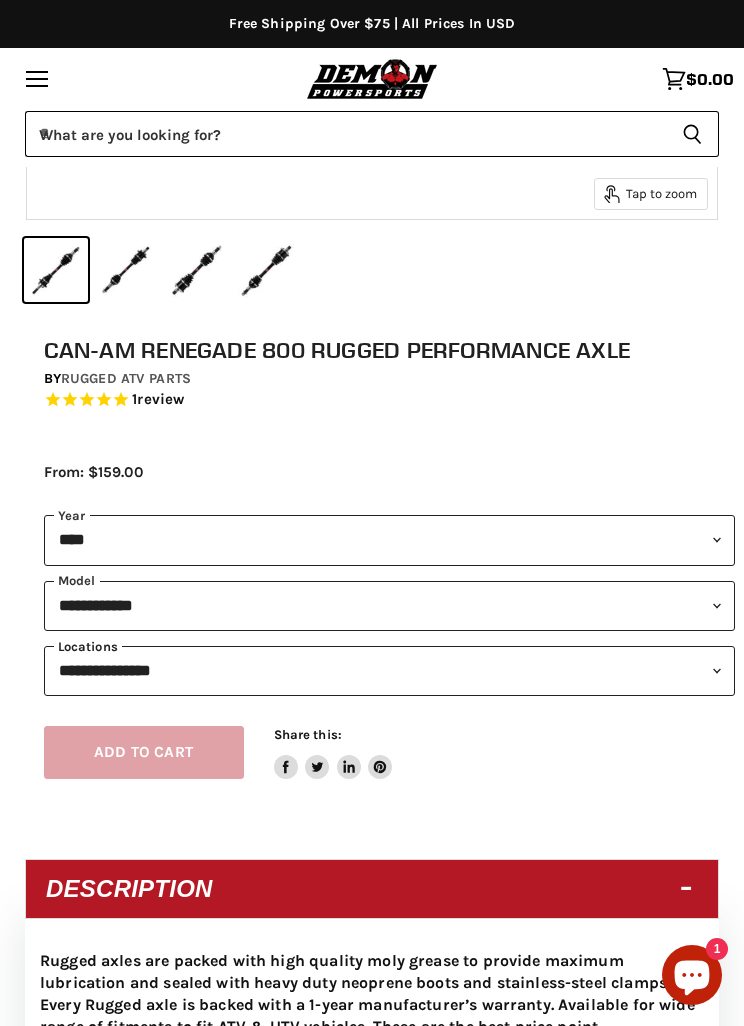click on "**********" at bounding box center [390, 671] 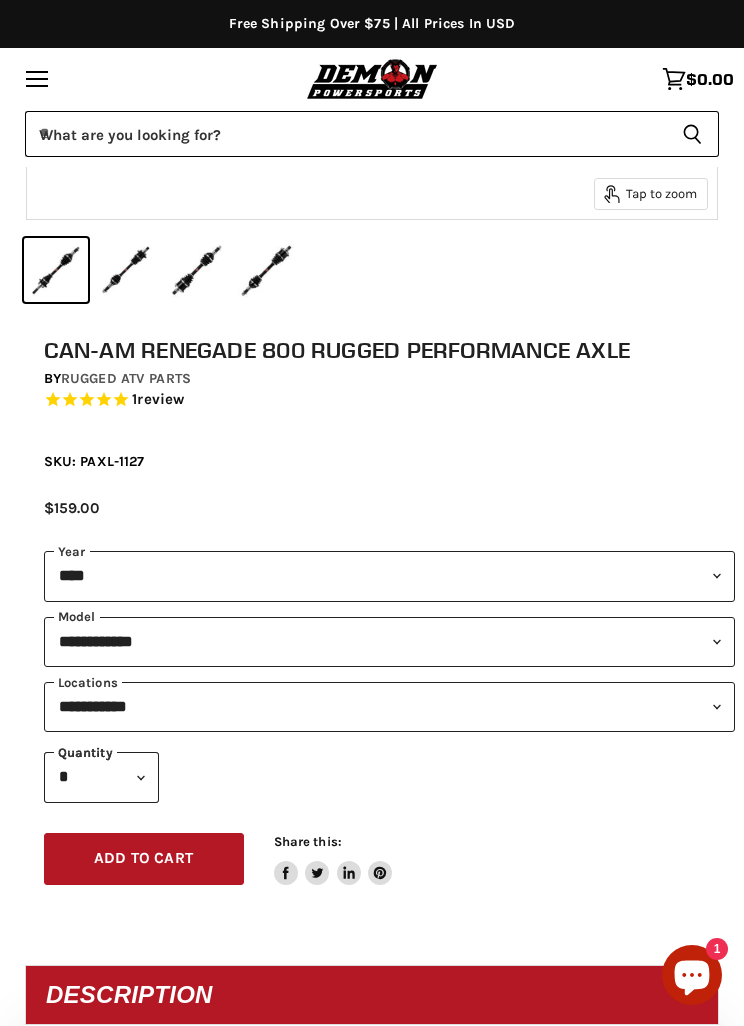 click on "Add to cart" at bounding box center (143, 858) 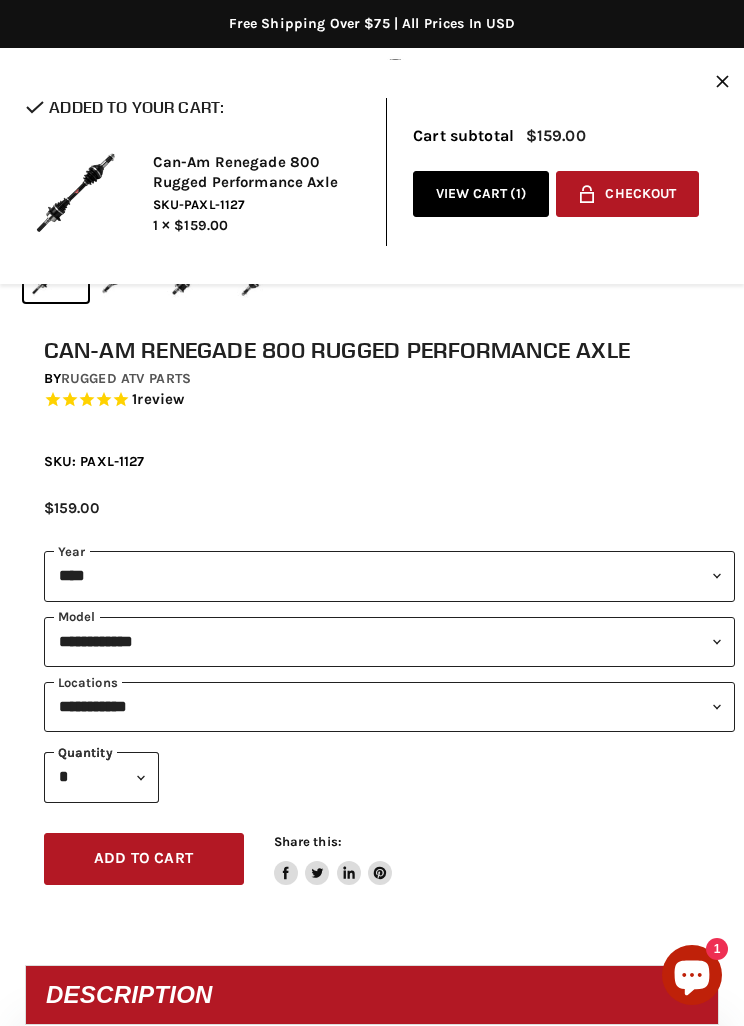 click on "Close icon" 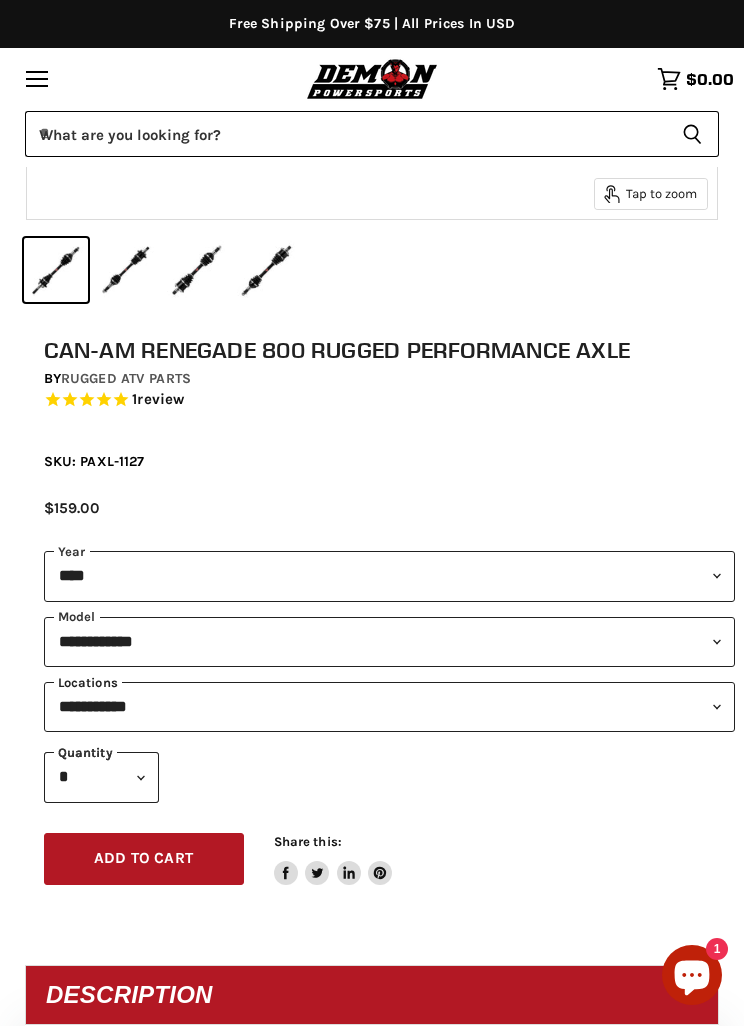 click on "**********" at bounding box center (390, 707) 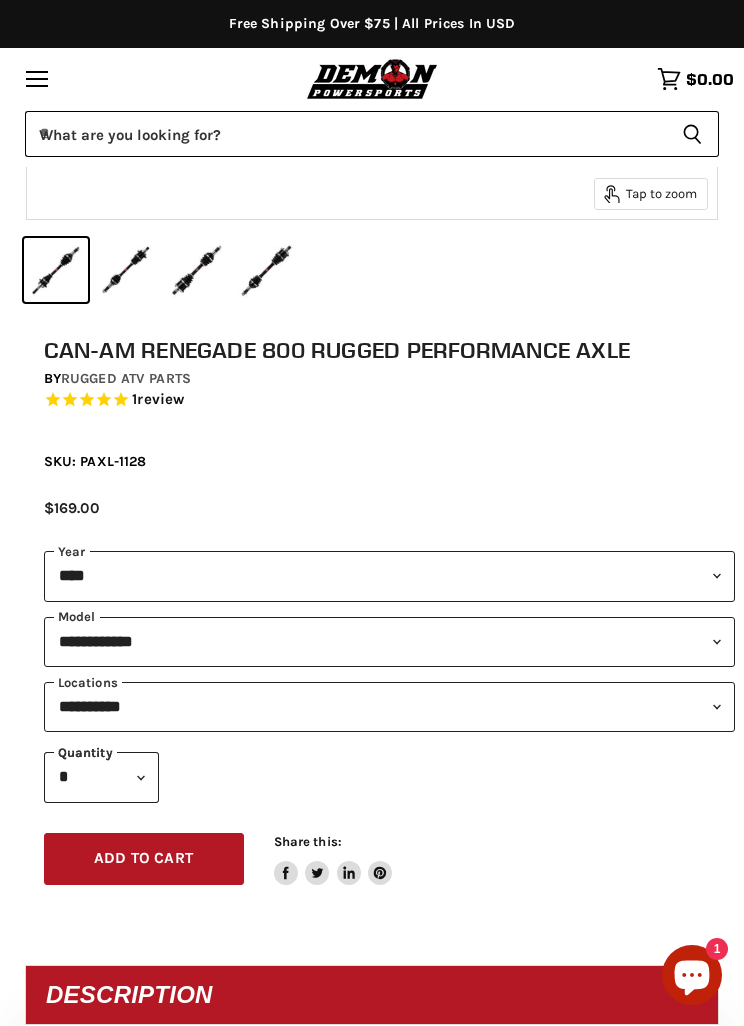 click on "Add to cart" at bounding box center (143, 858) 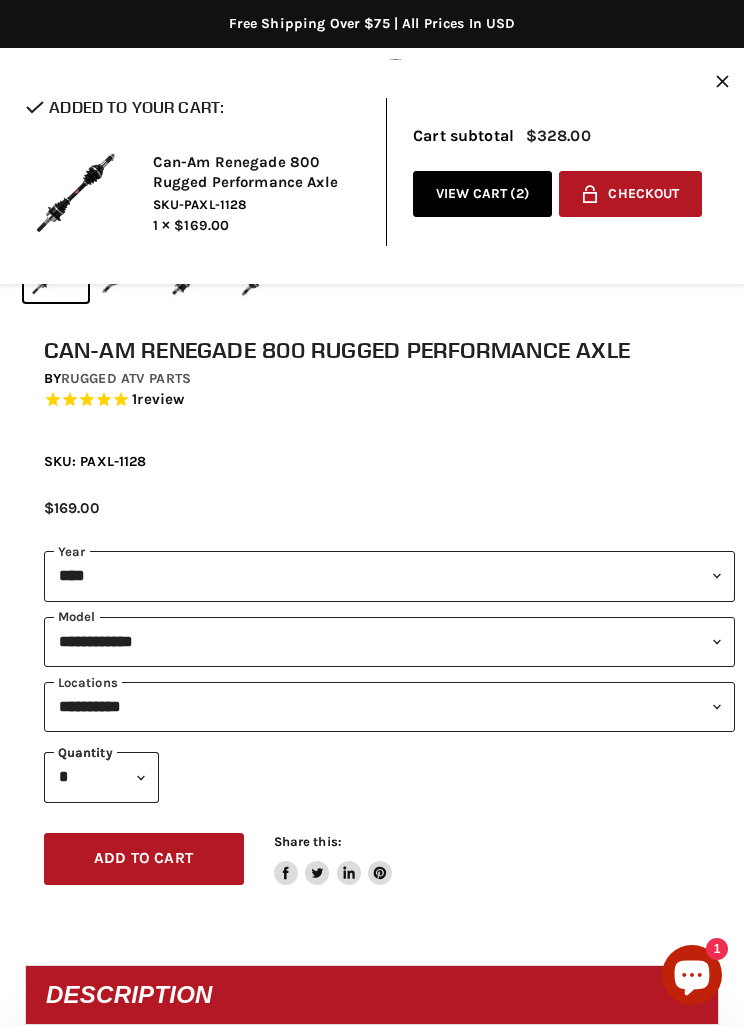 click on "**********" at bounding box center (390, 707) 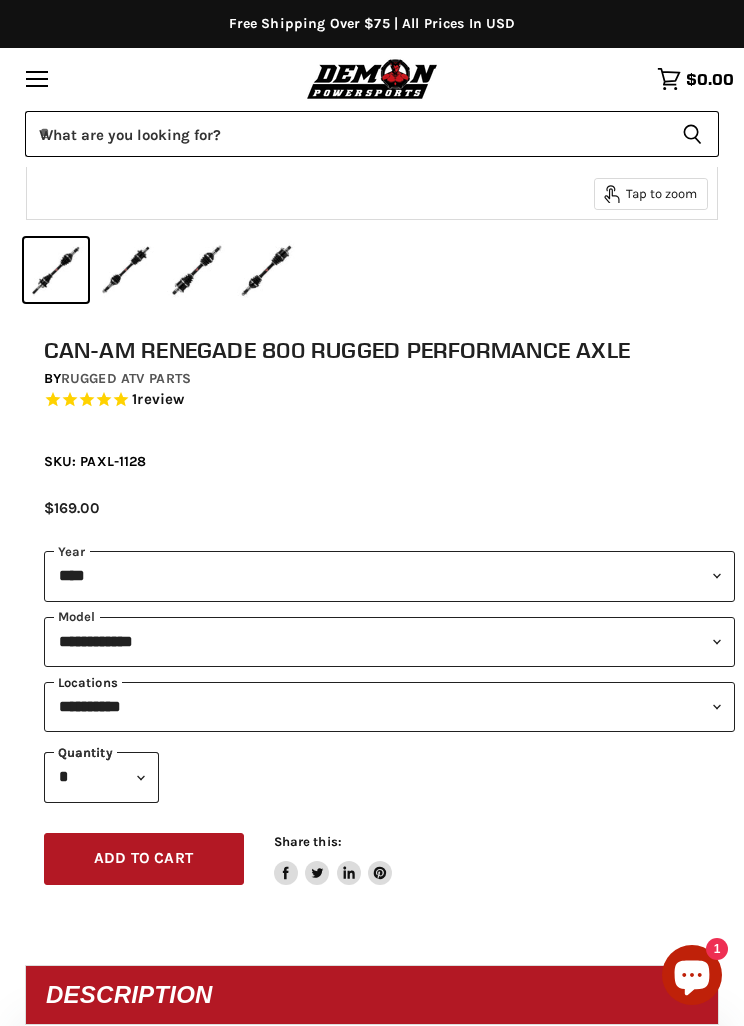 click on "**********" at bounding box center (390, 707) 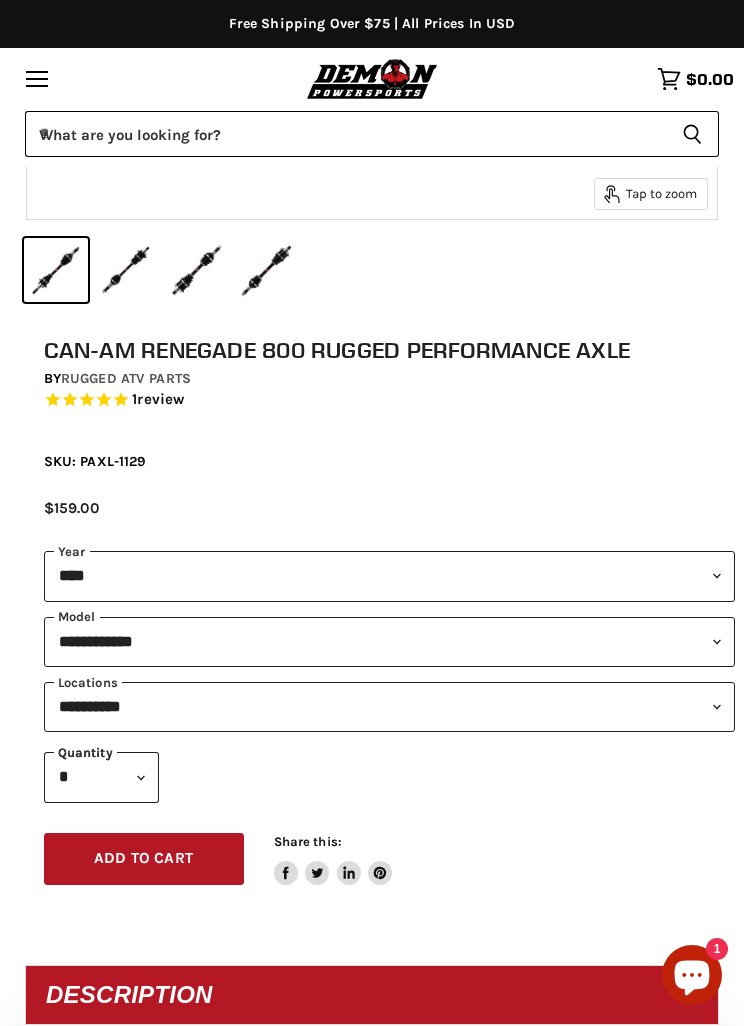 click on "Add to cart
Spinner icon" at bounding box center [144, 859] 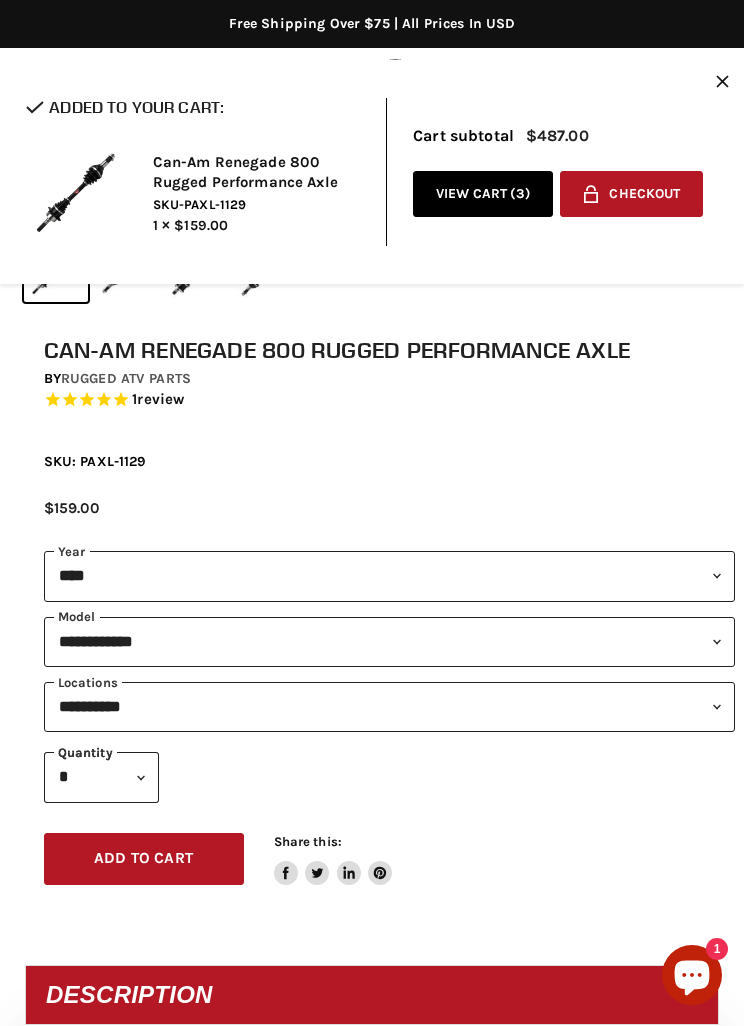 click on "**********" at bounding box center (390, 707) 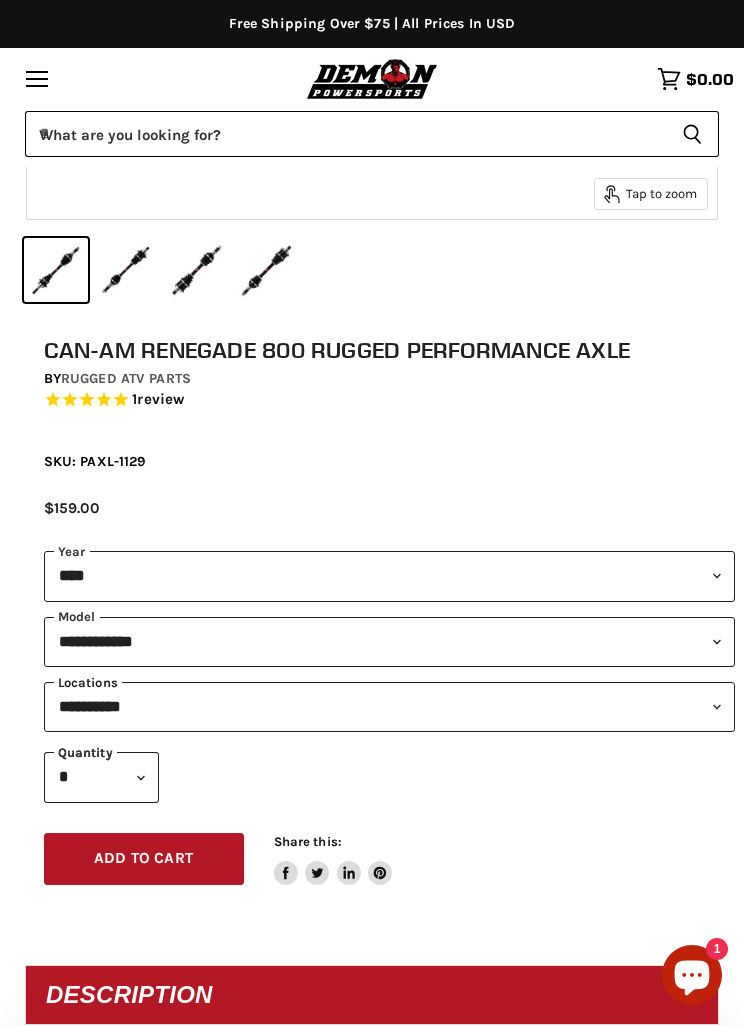 click on "**********" at bounding box center (390, 707) 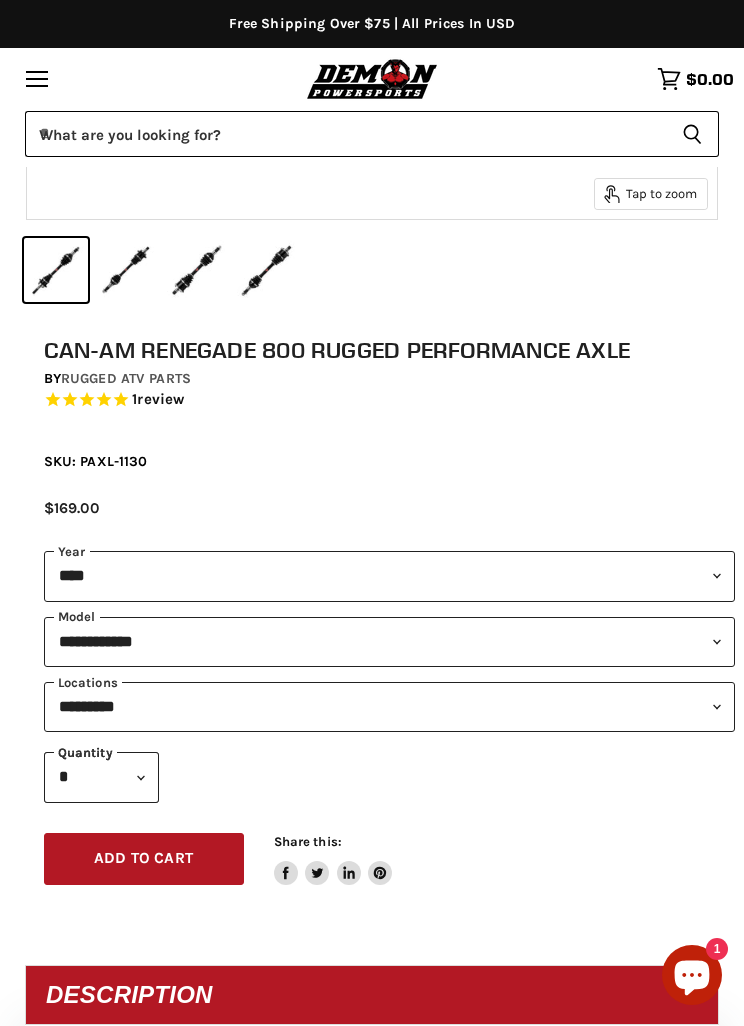 click on "Add to cart" at bounding box center (143, 858) 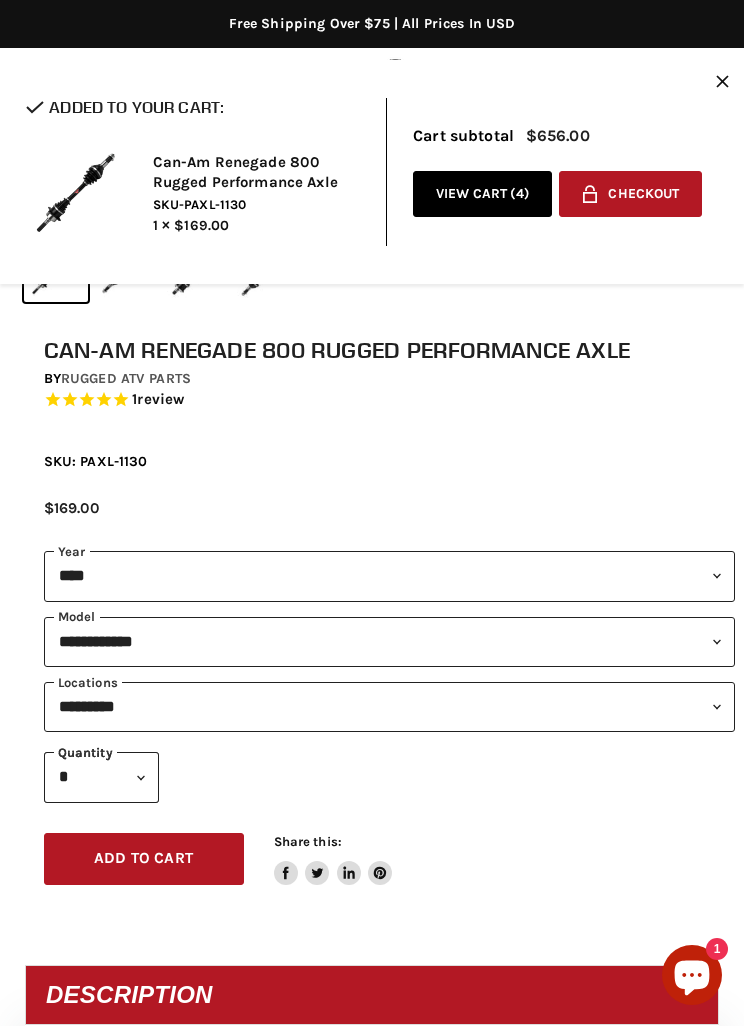 click on "View cart ( 4 )" at bounding box center [482, 194] 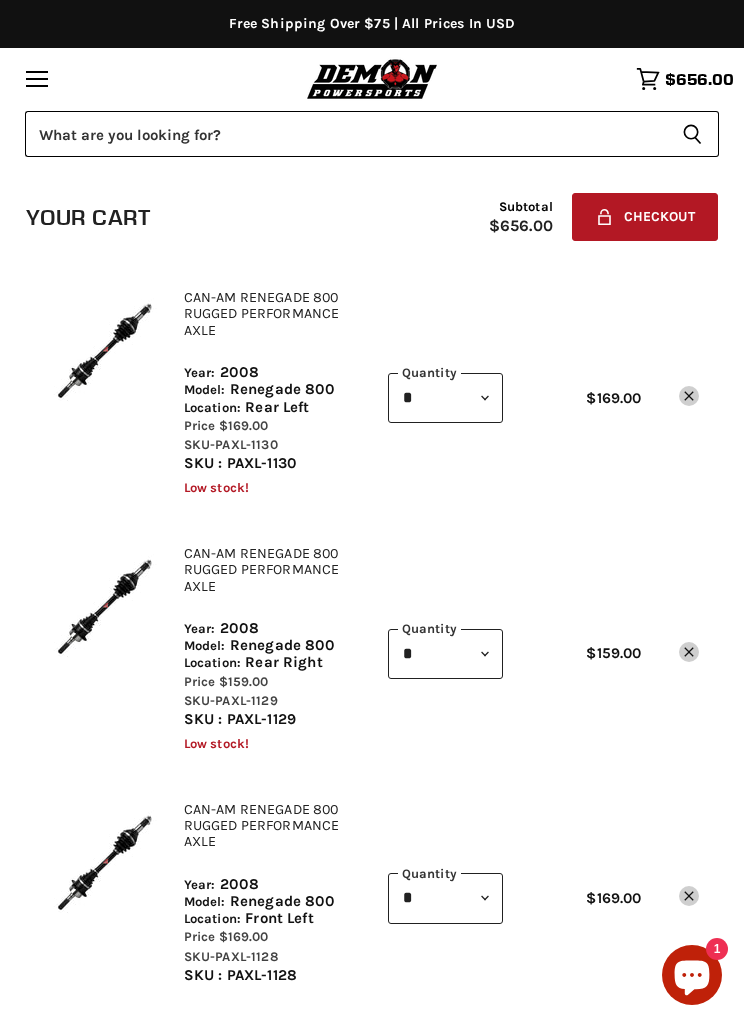 scroll, scrollTop: 0, scrollLeft: 0, axis: both 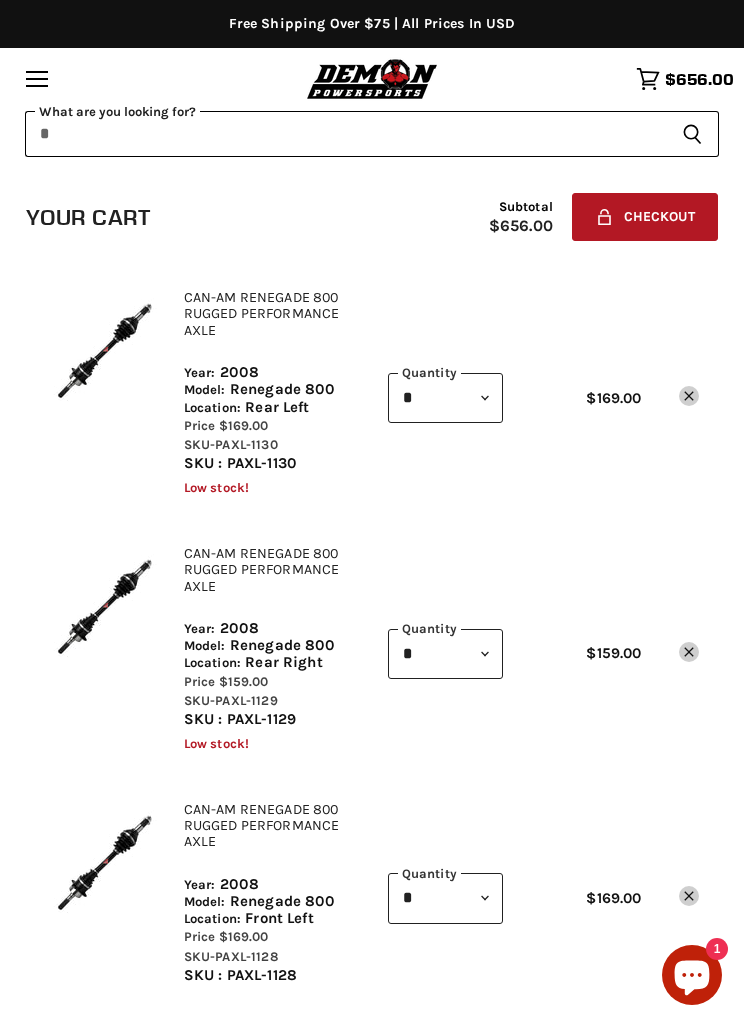 click on "Skip to content
Shop our brands:
Shop our brands:" at bounding box center (372, 1543) 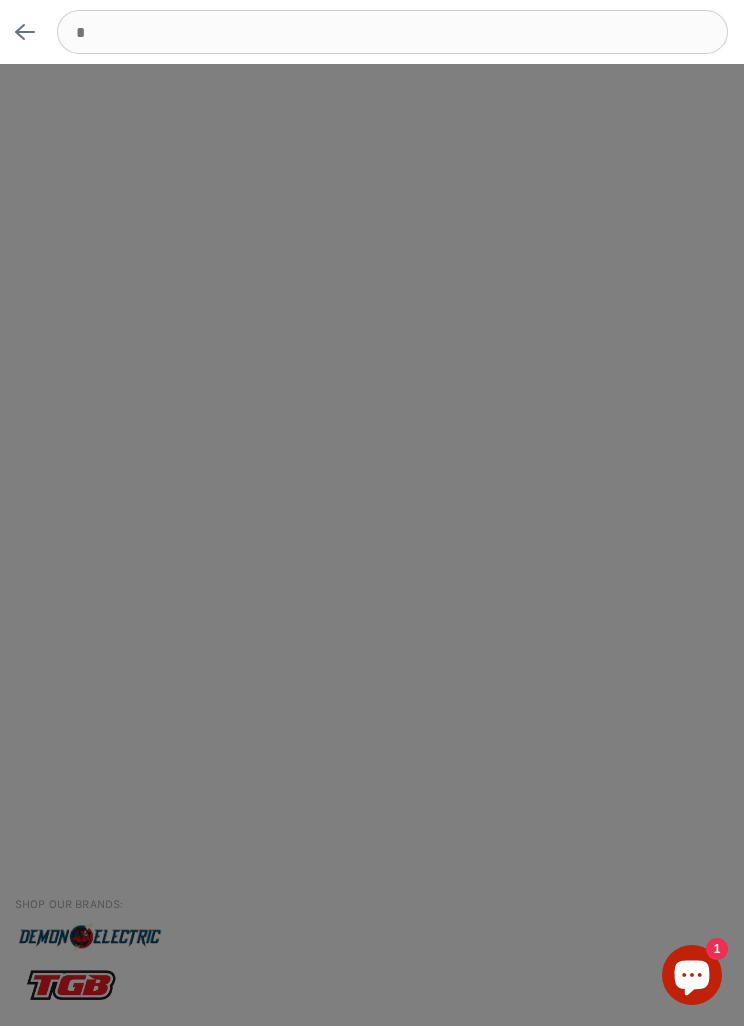 click on "What are you looking for?
Cancel
Search icon
Spinner icon" at bounding box center (372, 513) 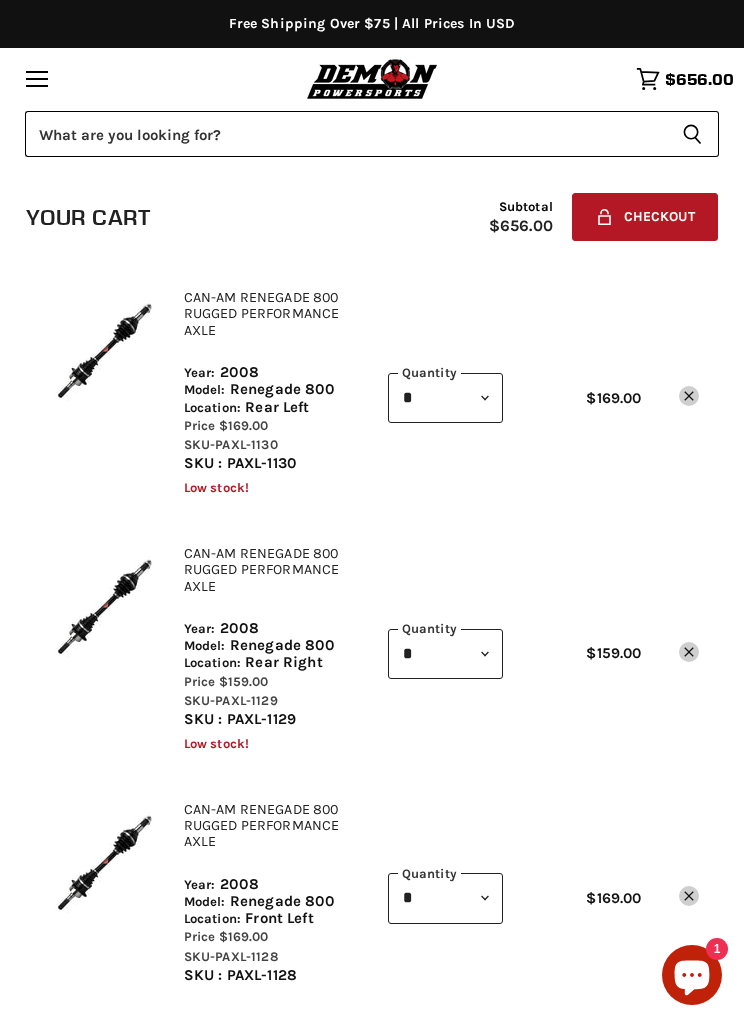 scroll, scrollTop: 0, scrollLeft: 0, axis: both 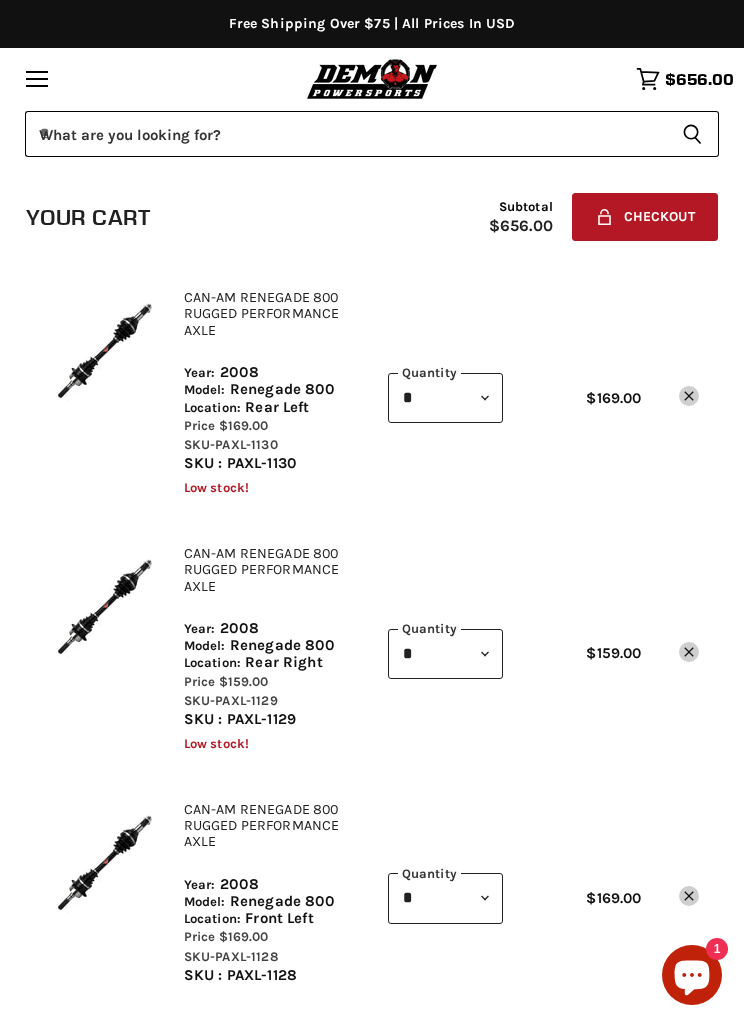 click 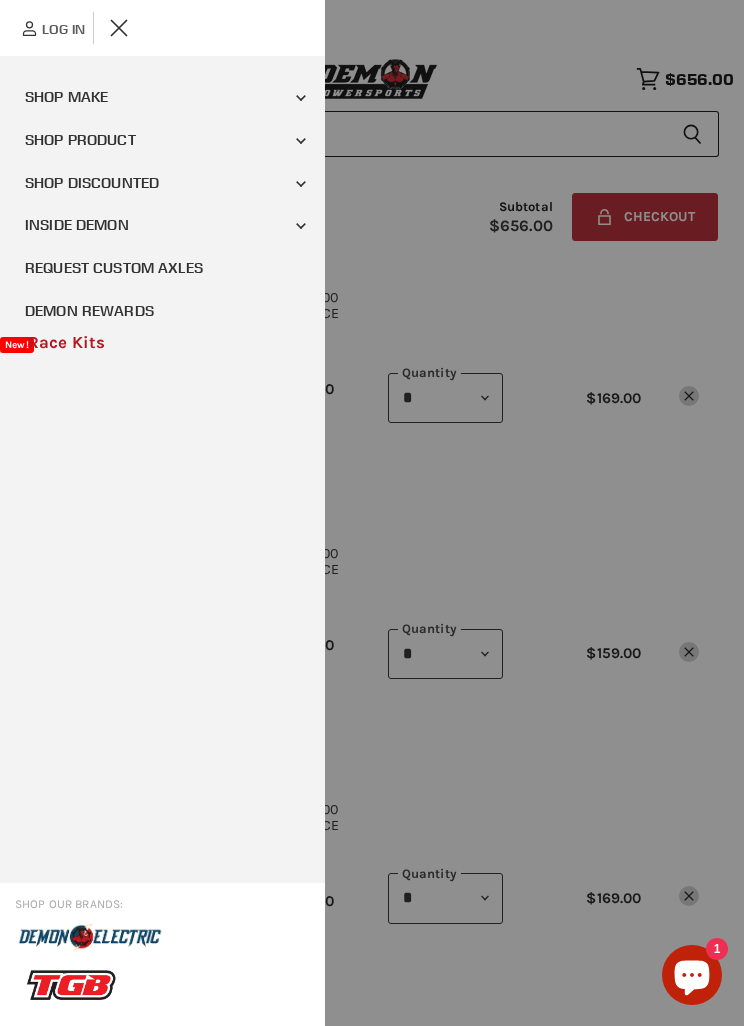 click on "Chevron down icon
Shop Make" at bounding box center (301, 98) 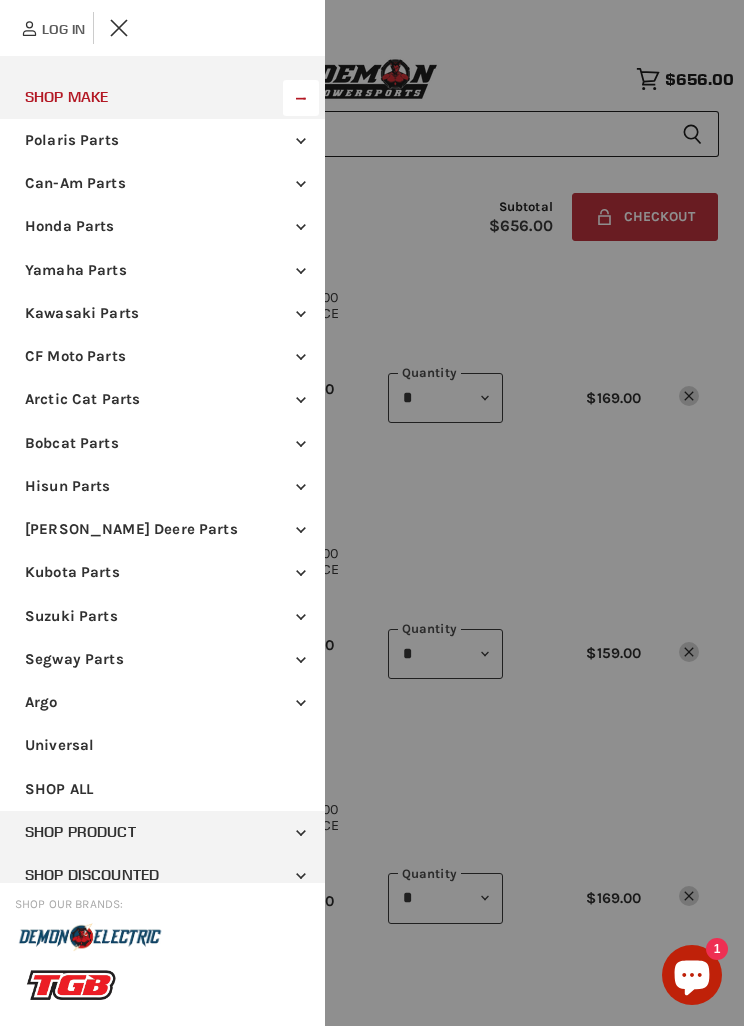 click on "Chevron down icon
Can-Am Parts" at bounding box center [301, 184] 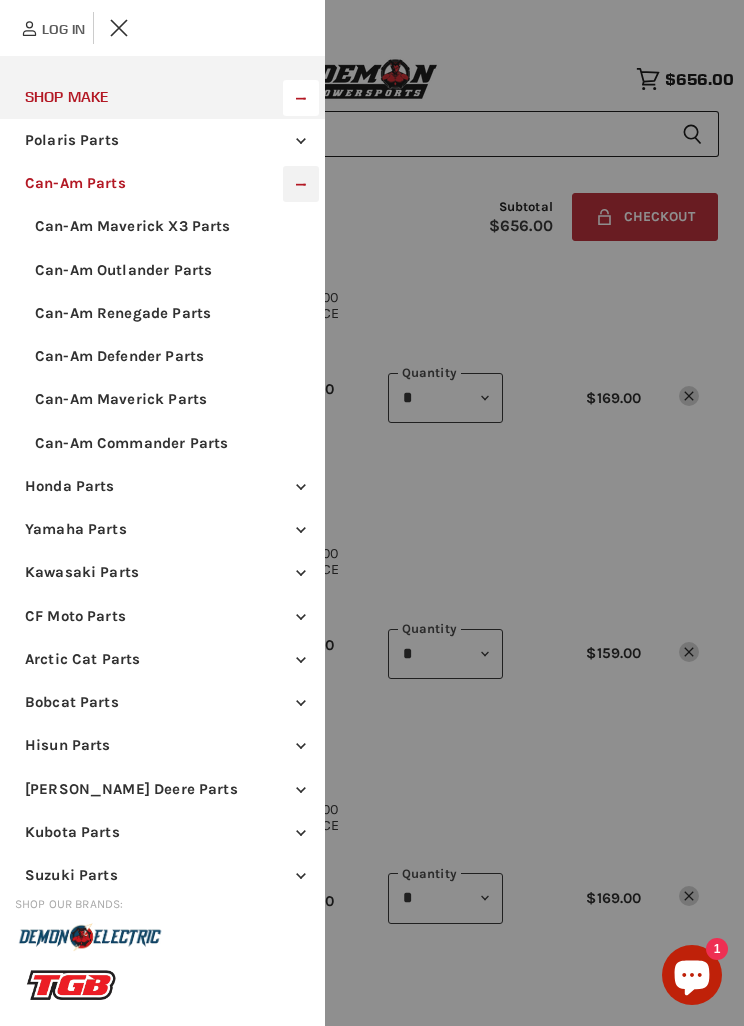 click on "Can-Am Renegade Parts" at bounding box center (162, 313) 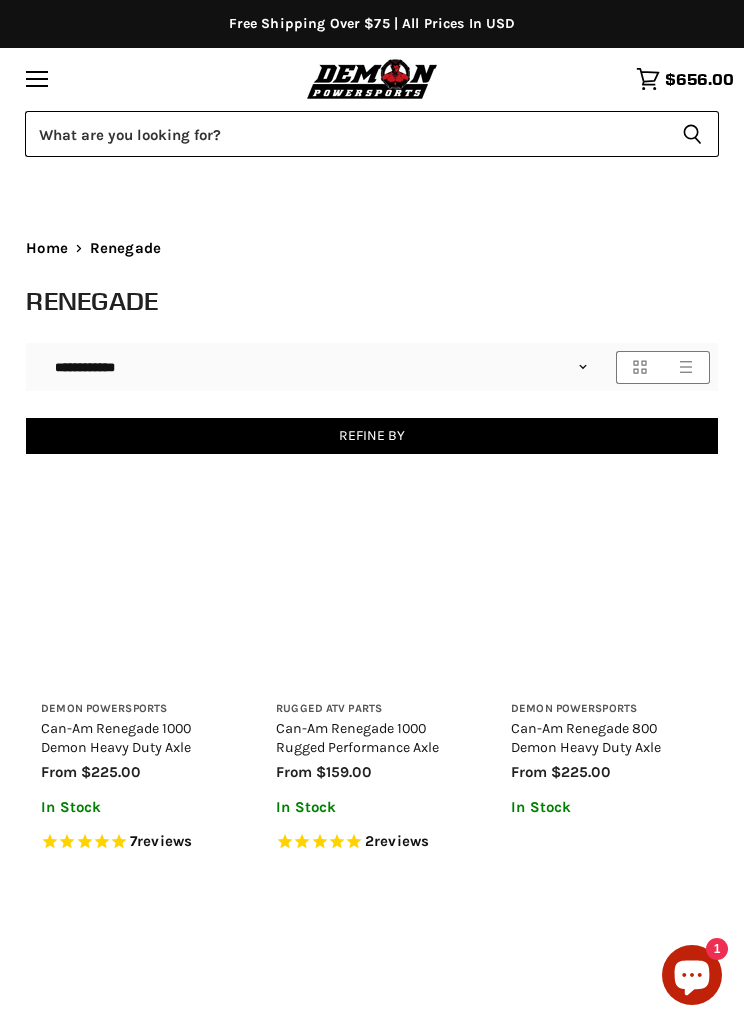 select on "**********" 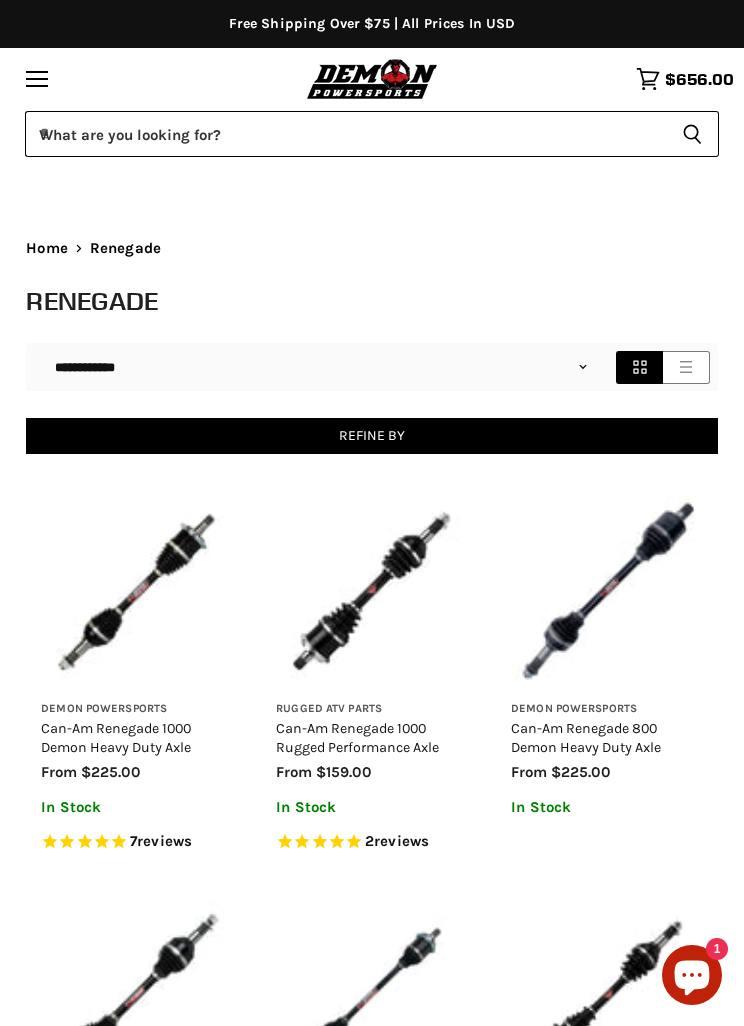 scroll, scrollTop: 0, scrollLeft: 0, axis: both 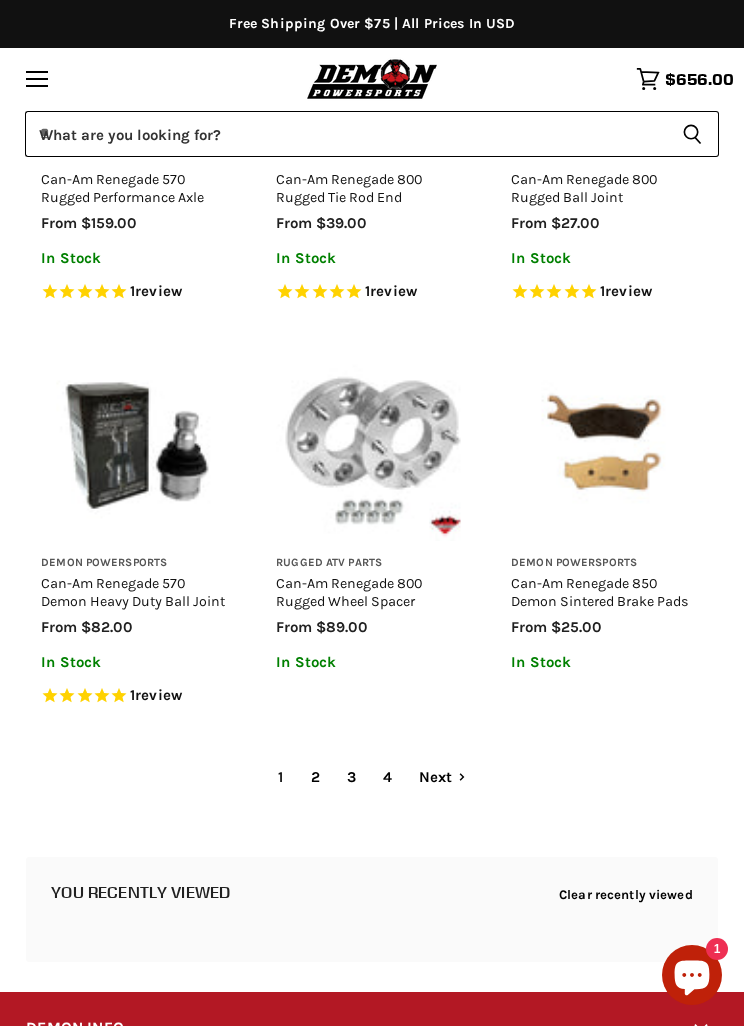 click on "2" at bounding box center [315, 777] 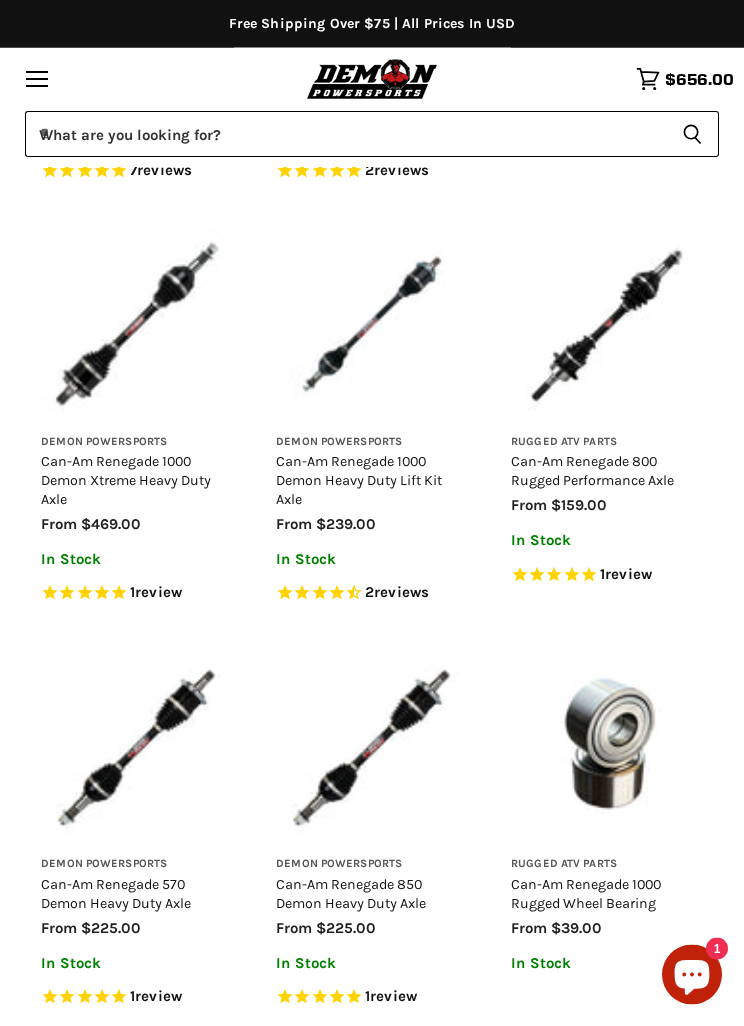 select on "**********" 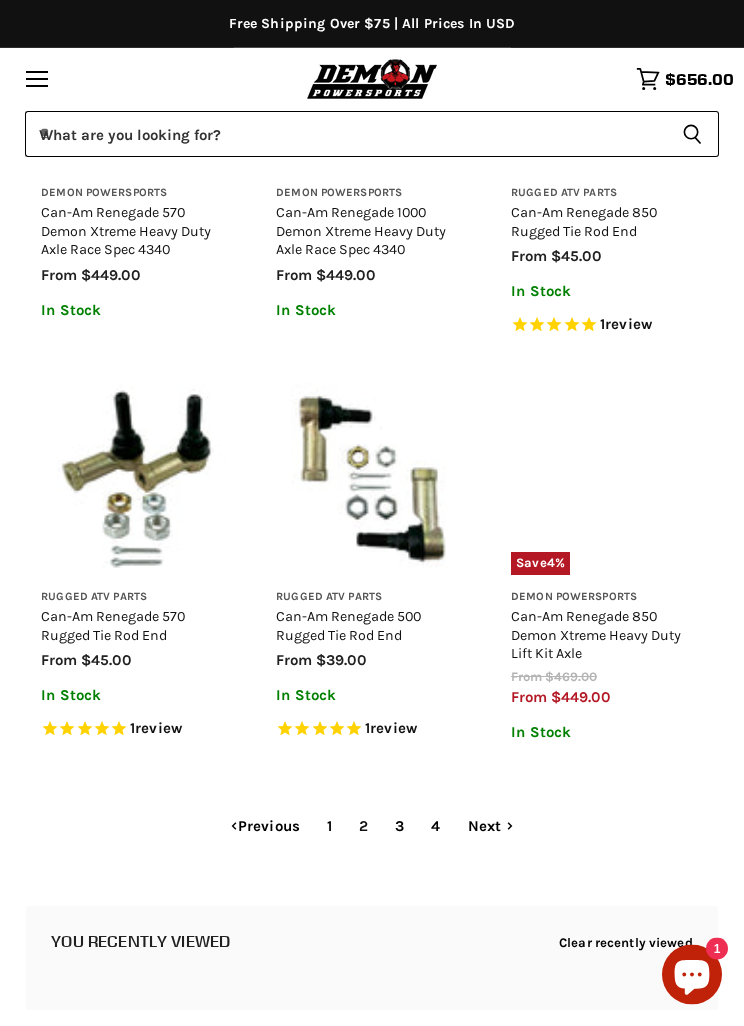scroll, scrollTop: 2949, scrollLeft: 0, axis: vertical 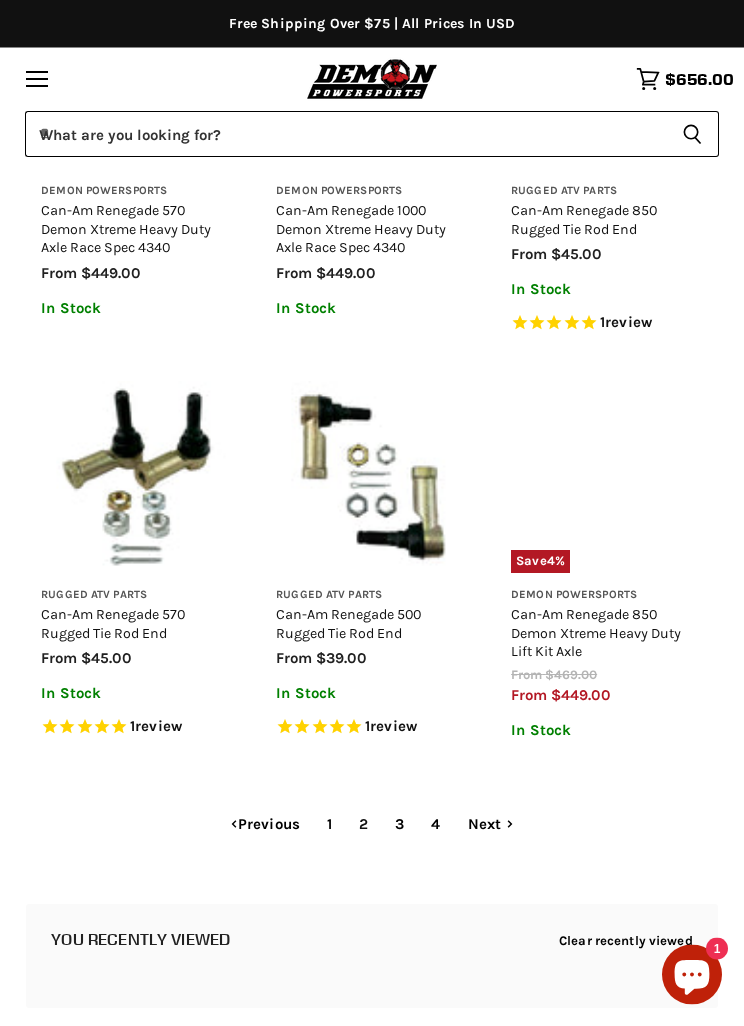 click on "3" at bounding box center [399, 825] 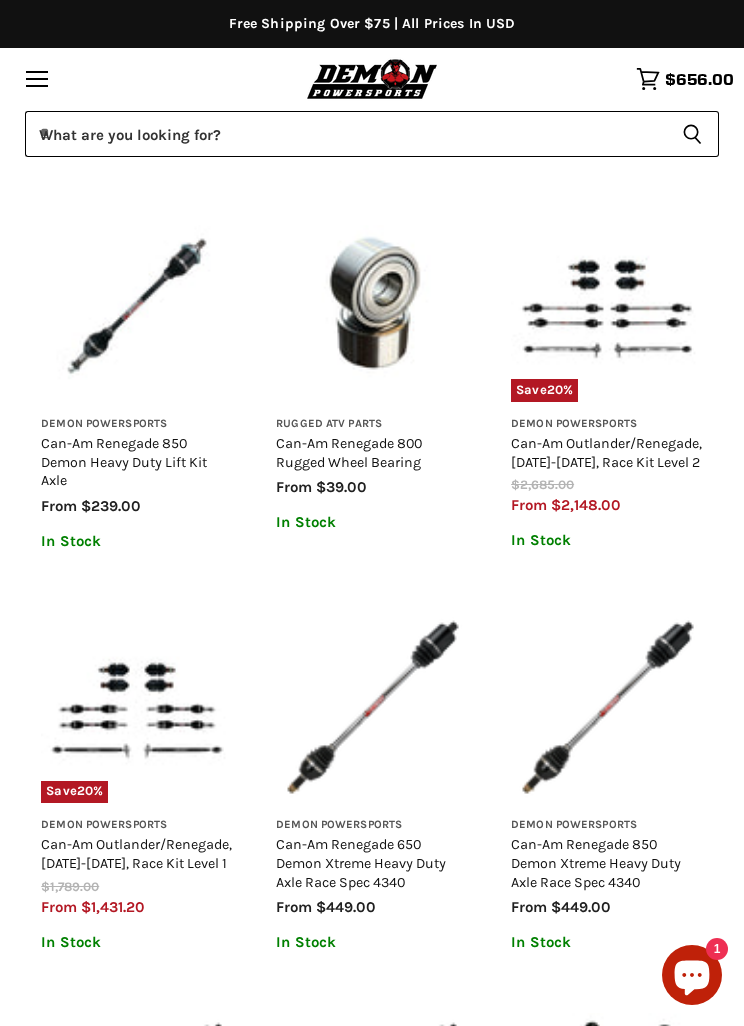 select on "**********" 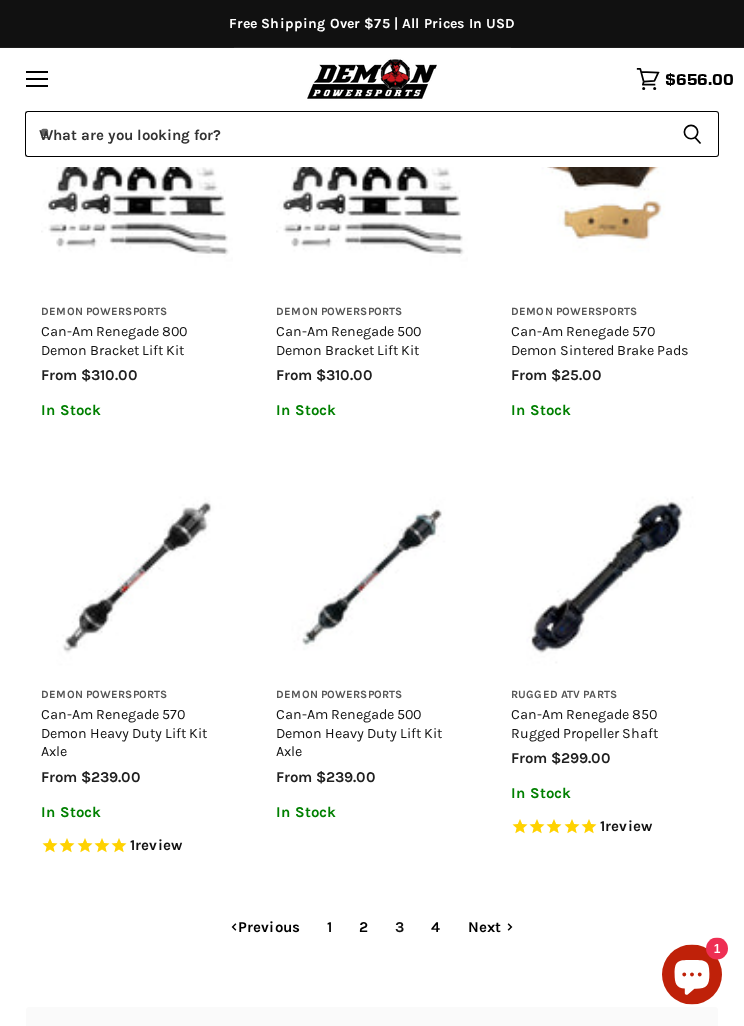 scroll, scrollTop: 2807, scrollLeft: 0, axis: vertical 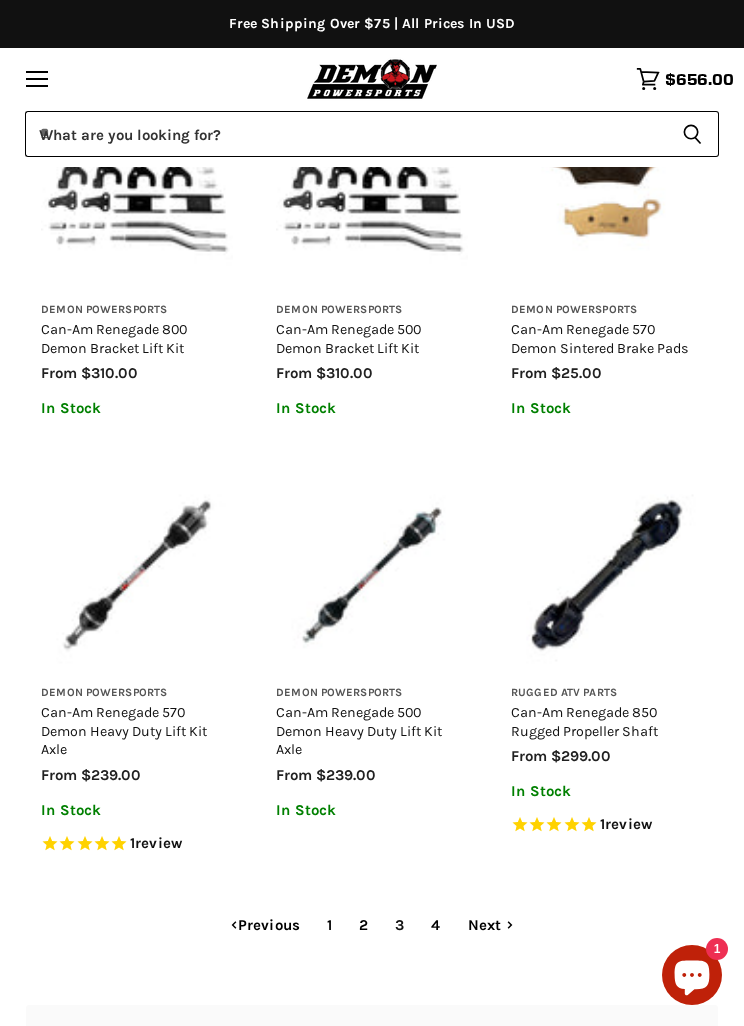 click on "4" at bounding box center [435, 925] 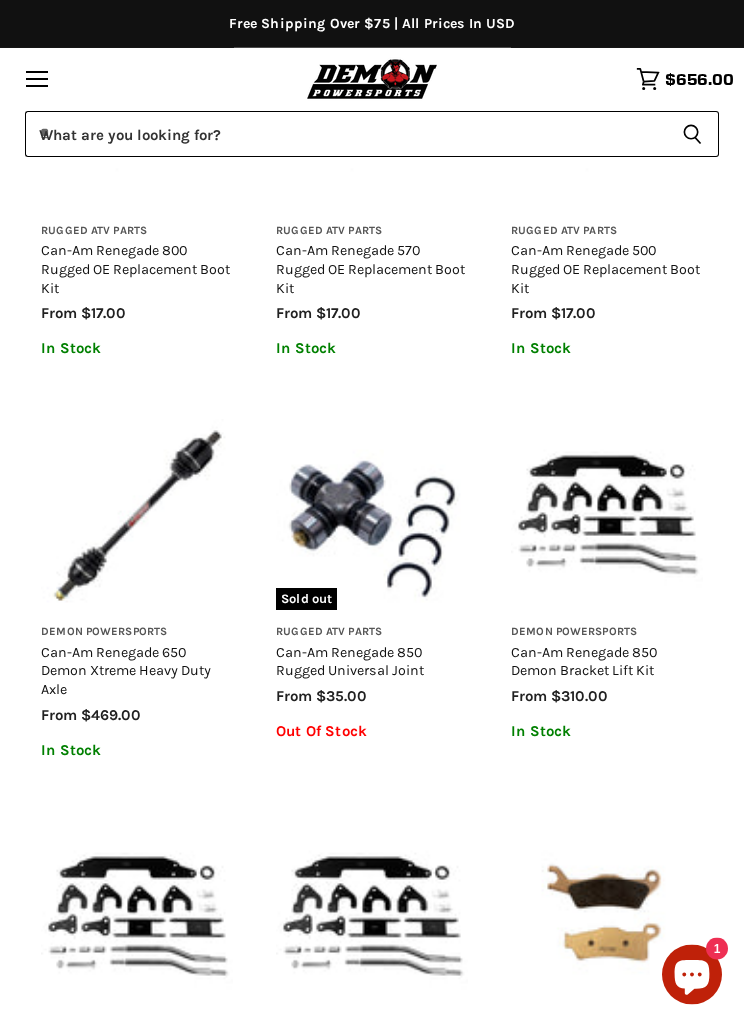 select on "**********" 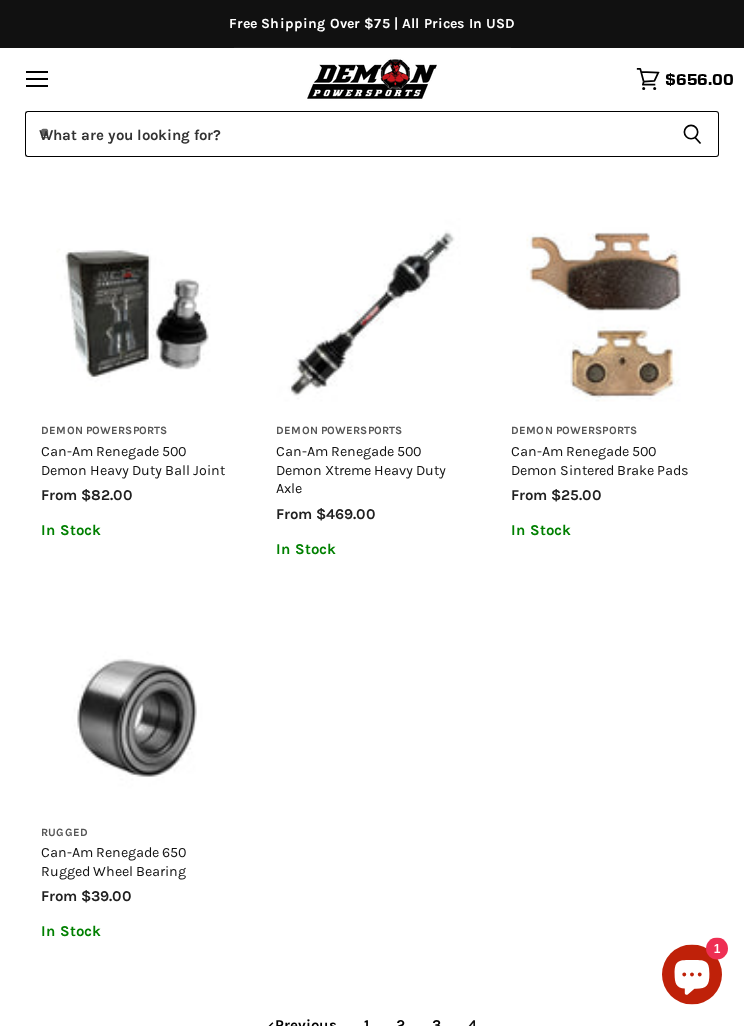 scroll, scrollTop: 2721, scrollLeft: 0, axis: vertical 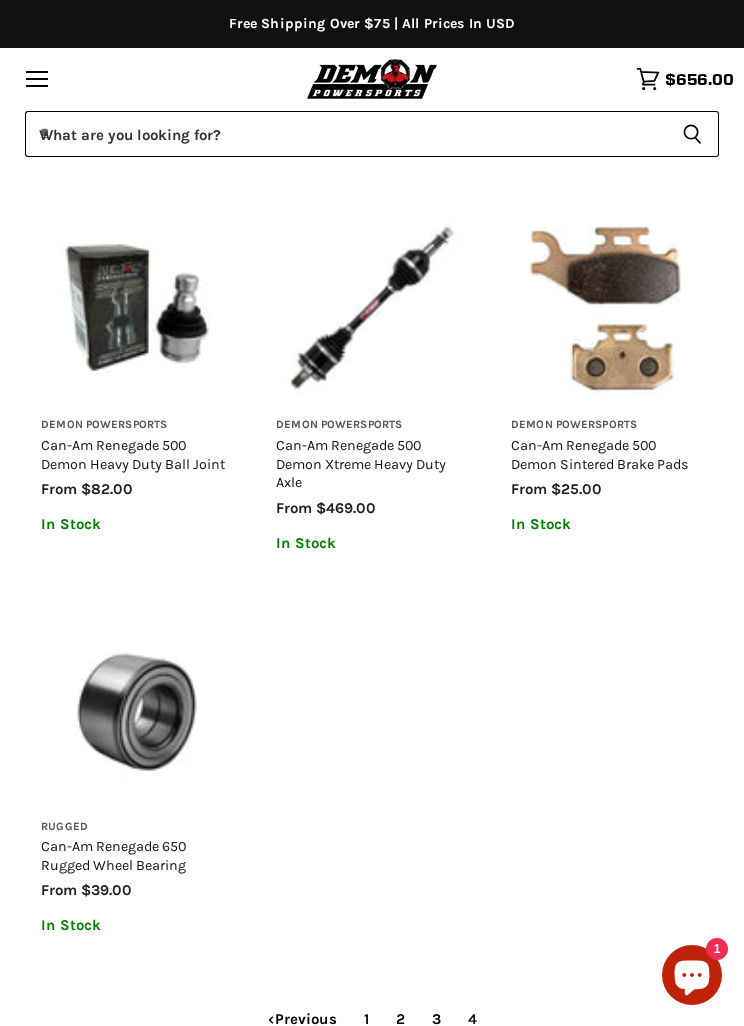 click on "1" at bounding box center [366, 1019] 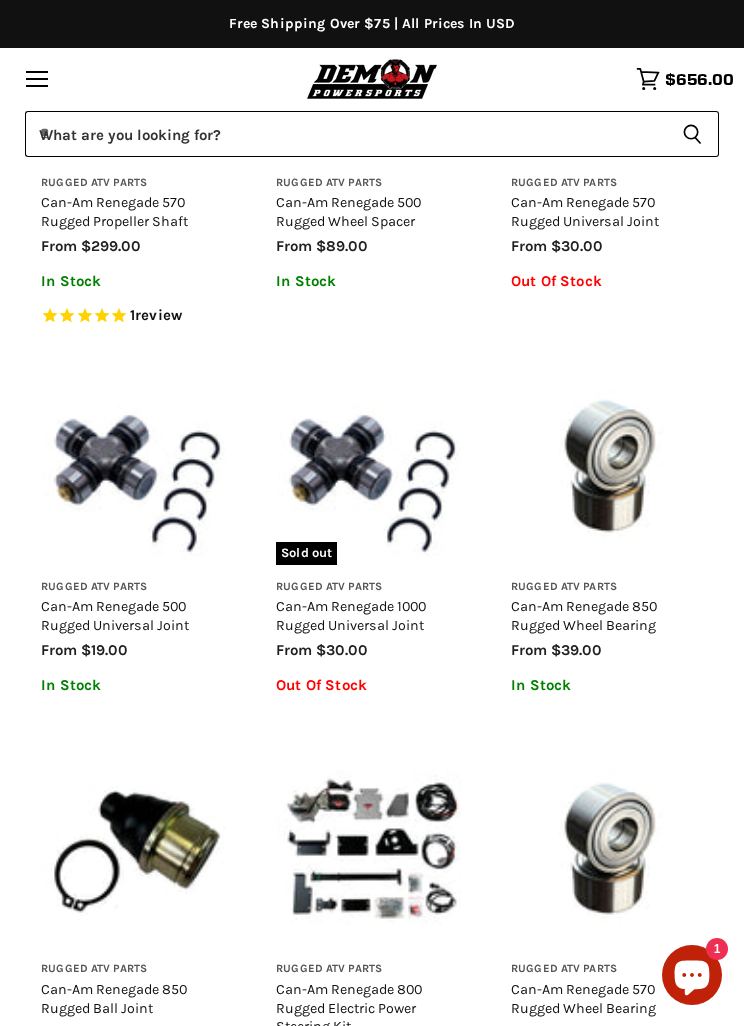 select on "**********" 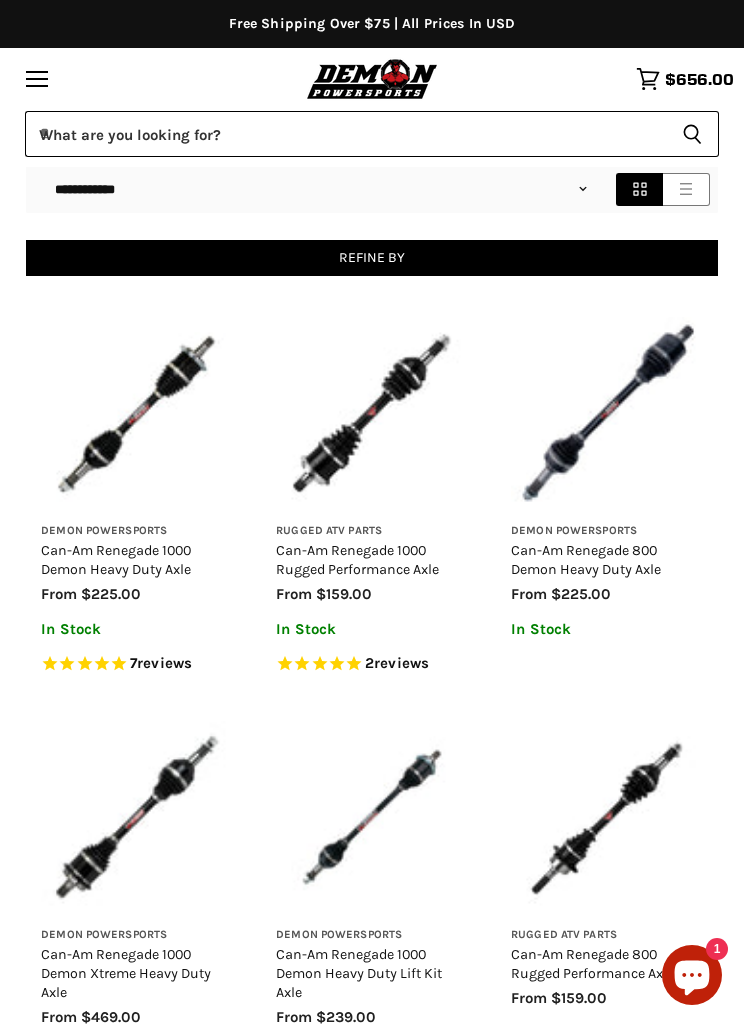 scroll, scrollTop: 119, scrollLeft: 0, axis: vertical 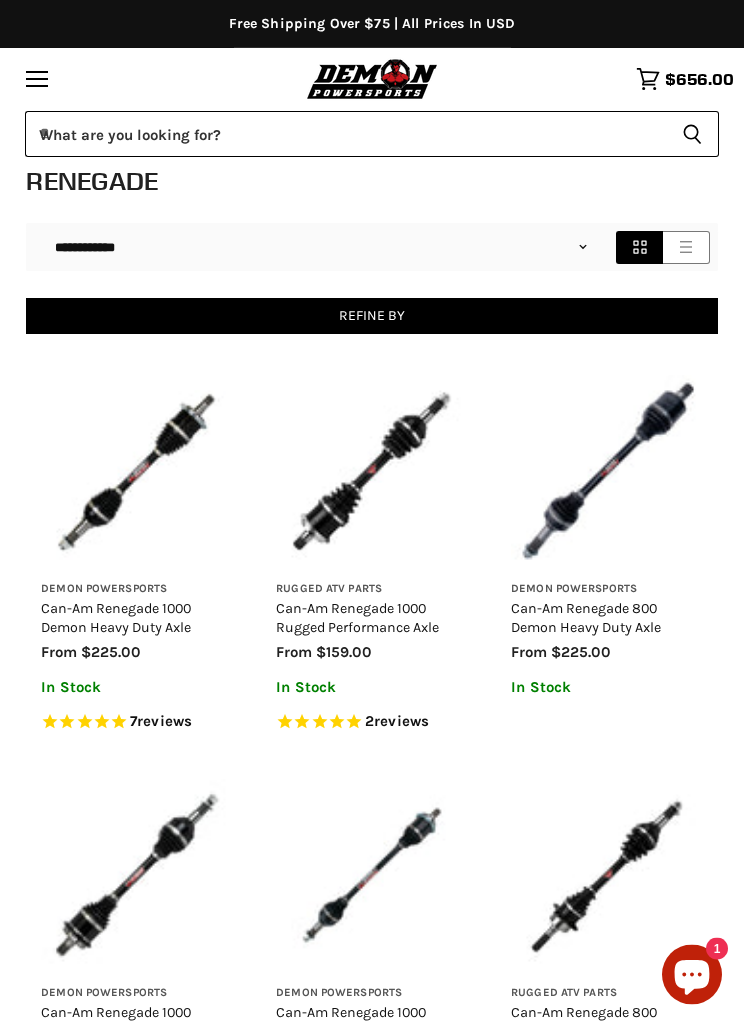 click at bounding box center [607, 472] 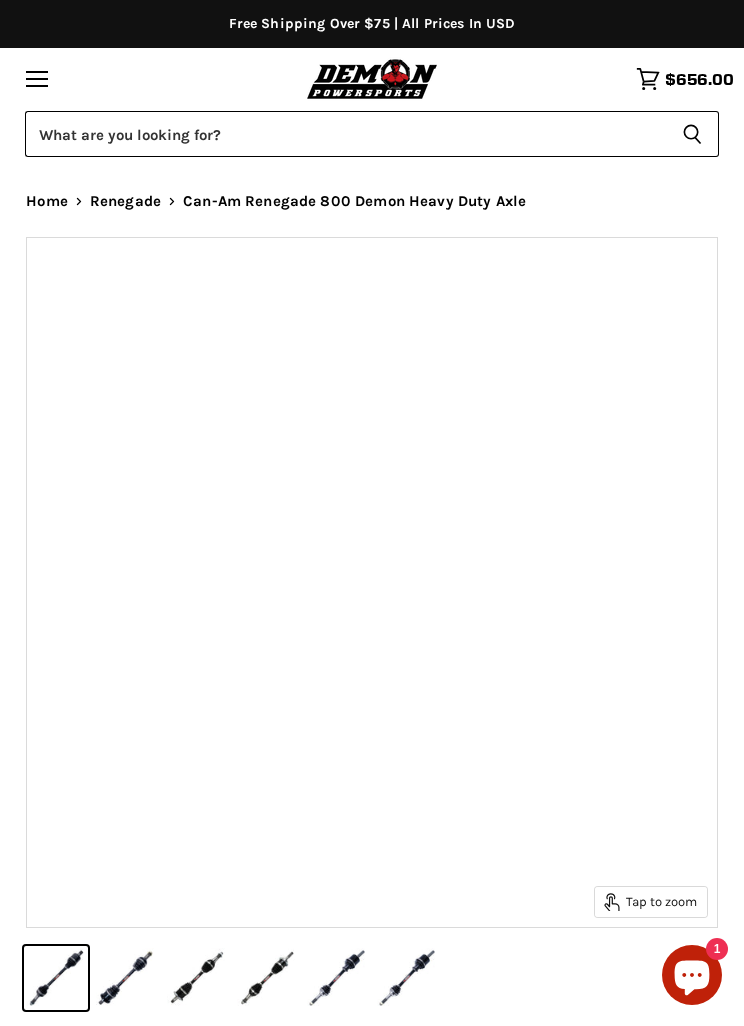 scroll, scrollTop: 0, scrollLeft: 0, axis: both 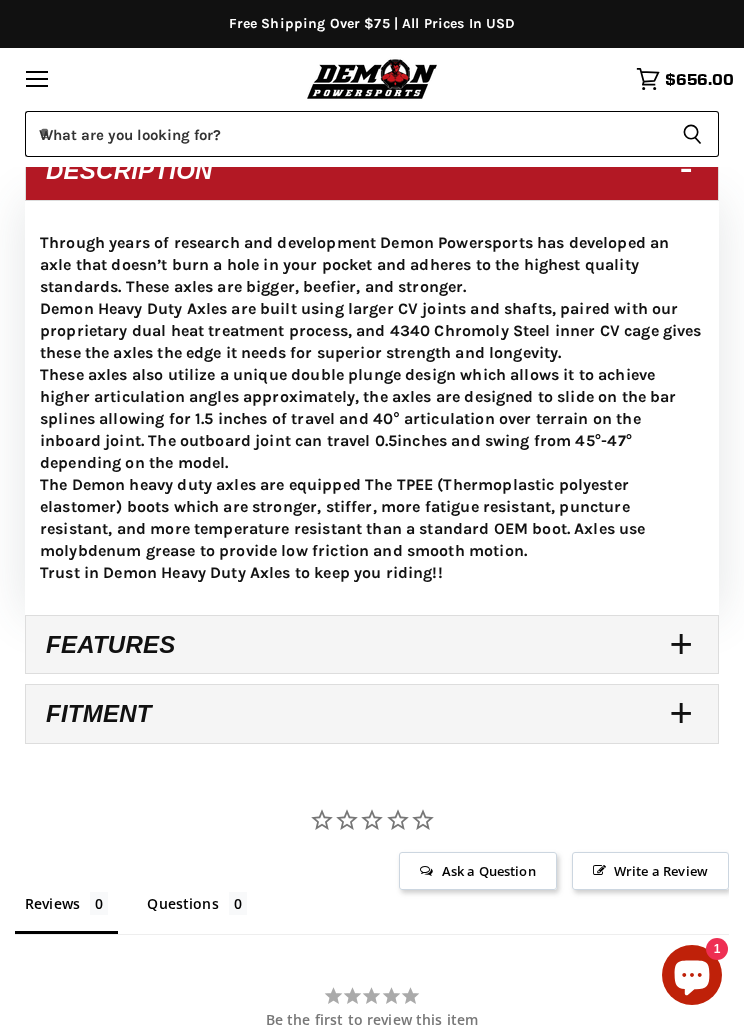 click on "Fitment" at bounding box center [372, 714] 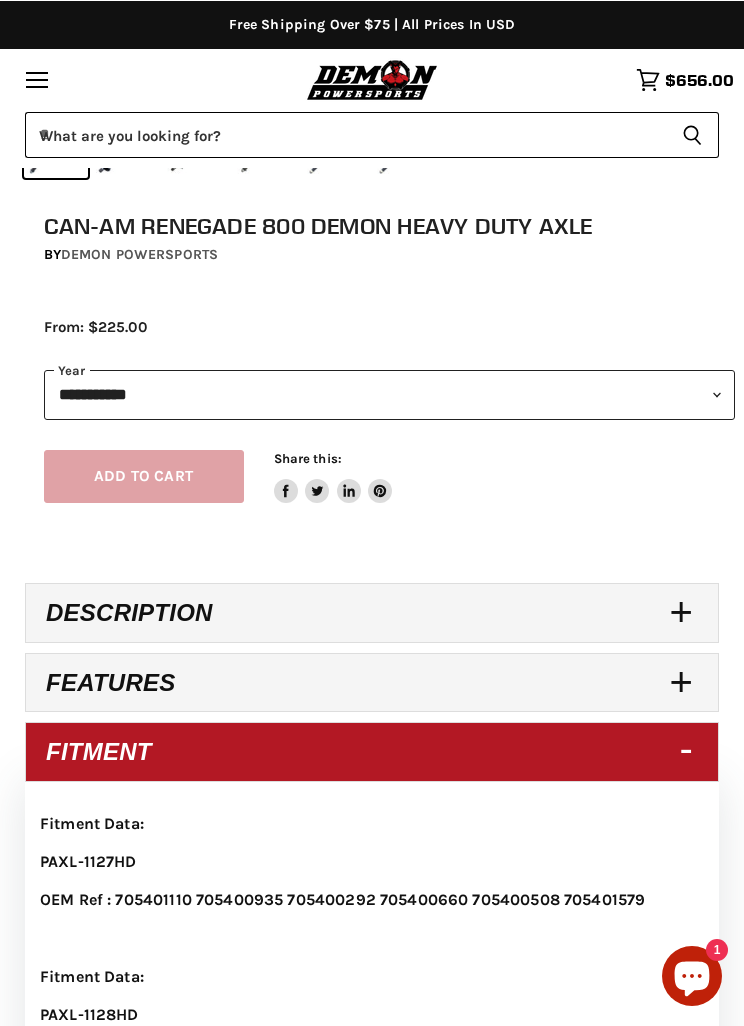 click on "Fitment" at bounding box center (372, 751) 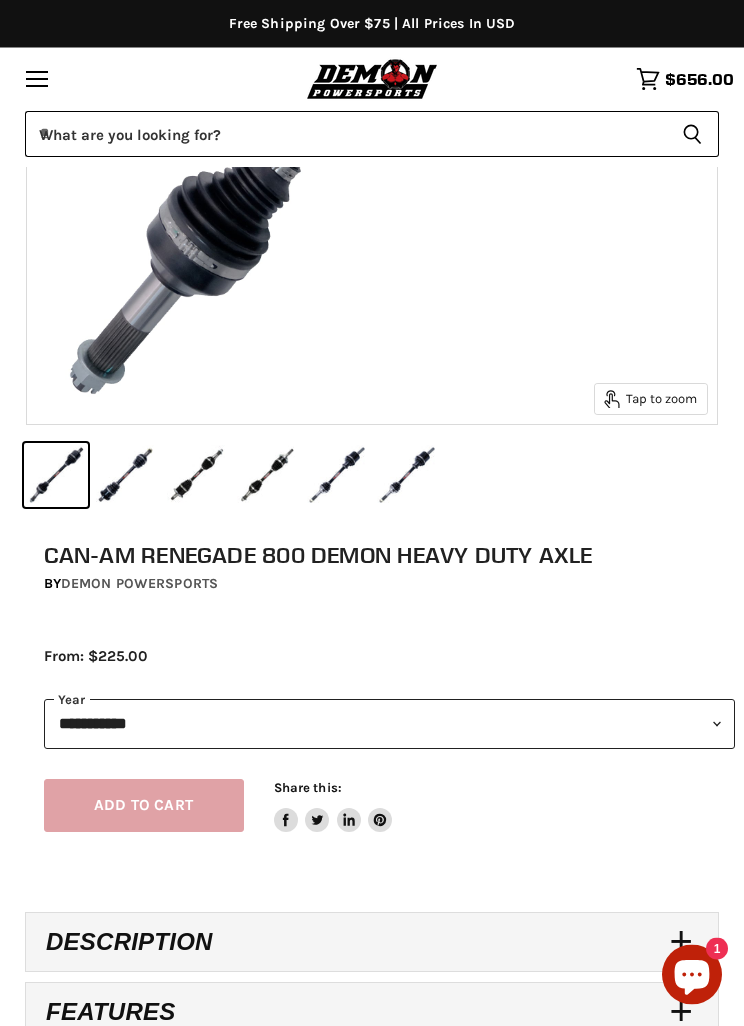 scroll, scrollTop: 520, scrollLeft: 0, axis: vertical 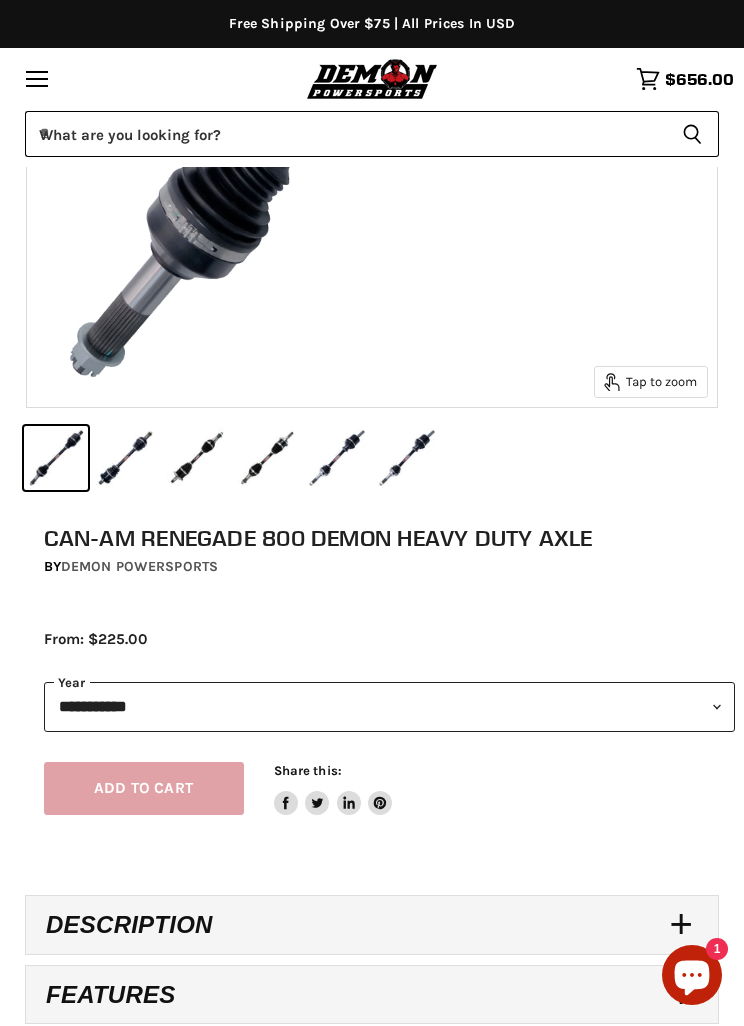 click on "**********" at bounding box center [390, 707] 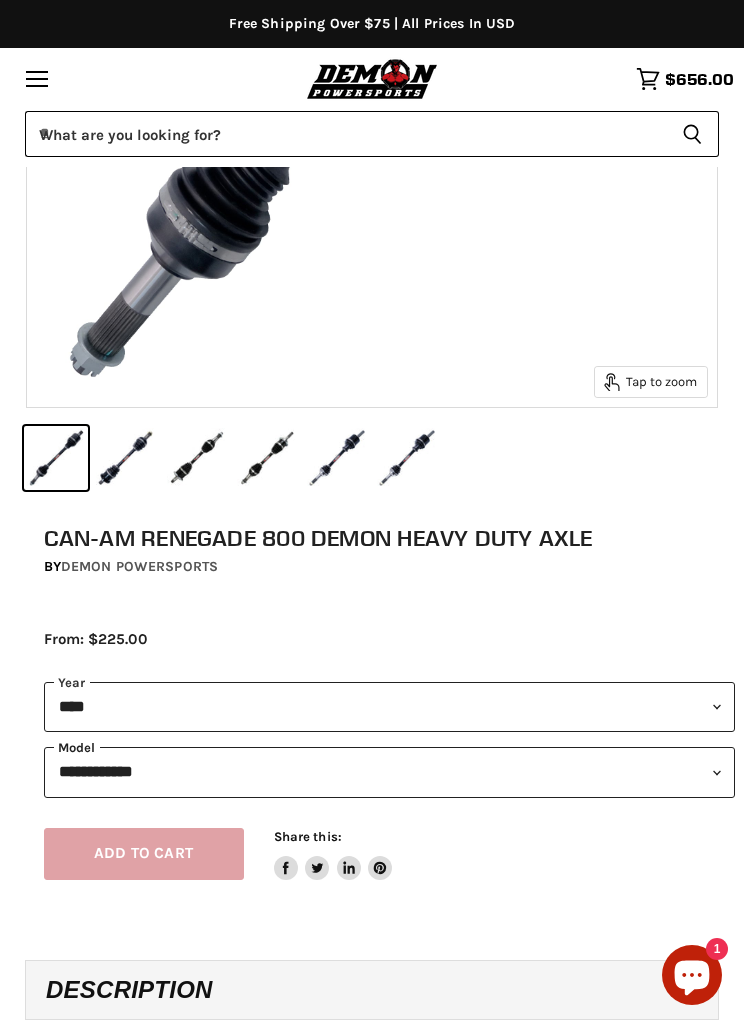 click on "**********" at bounding box center [390, 772] 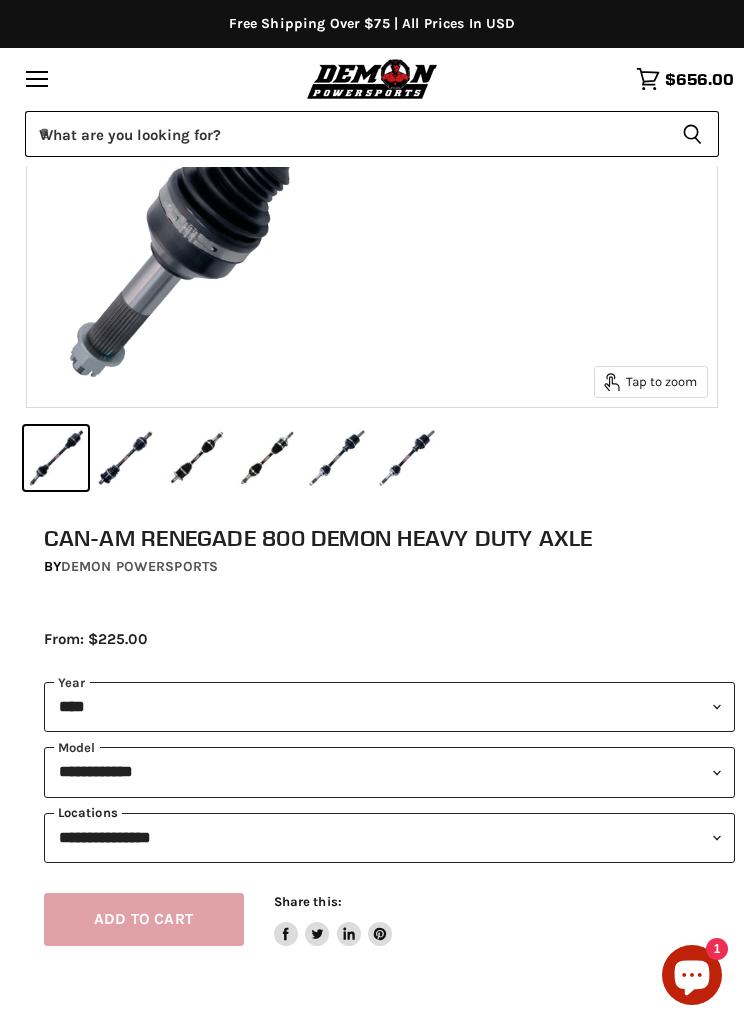 click on "**********" at bounding box center (390, 838) 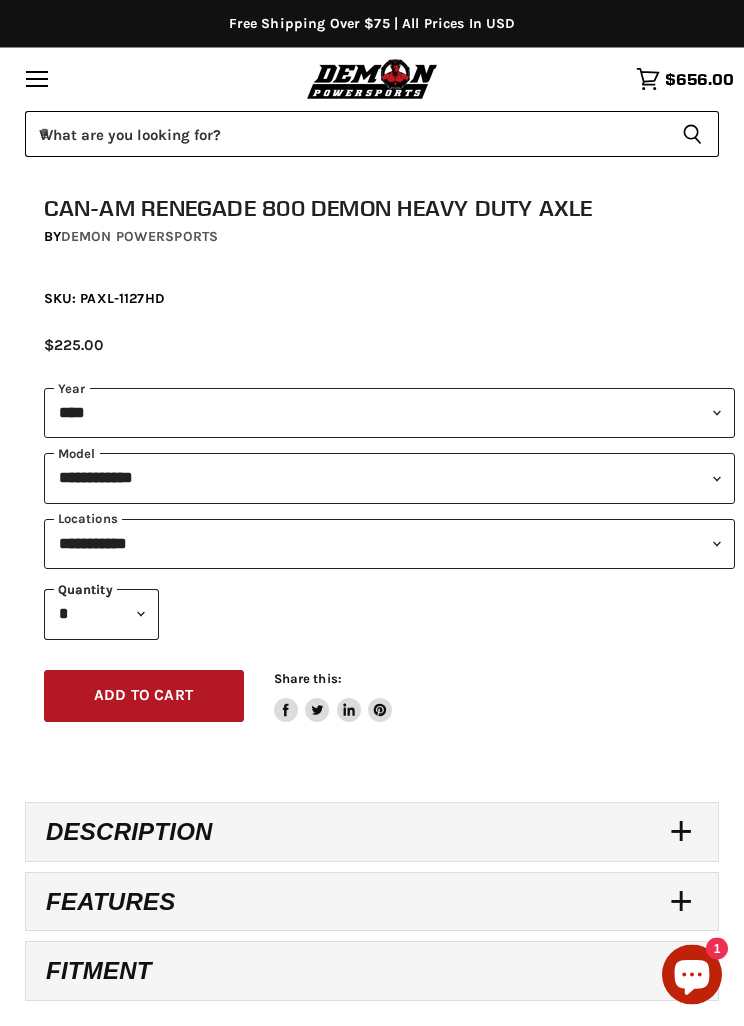 click on "Add to cart" at bounding box center (143, 696) 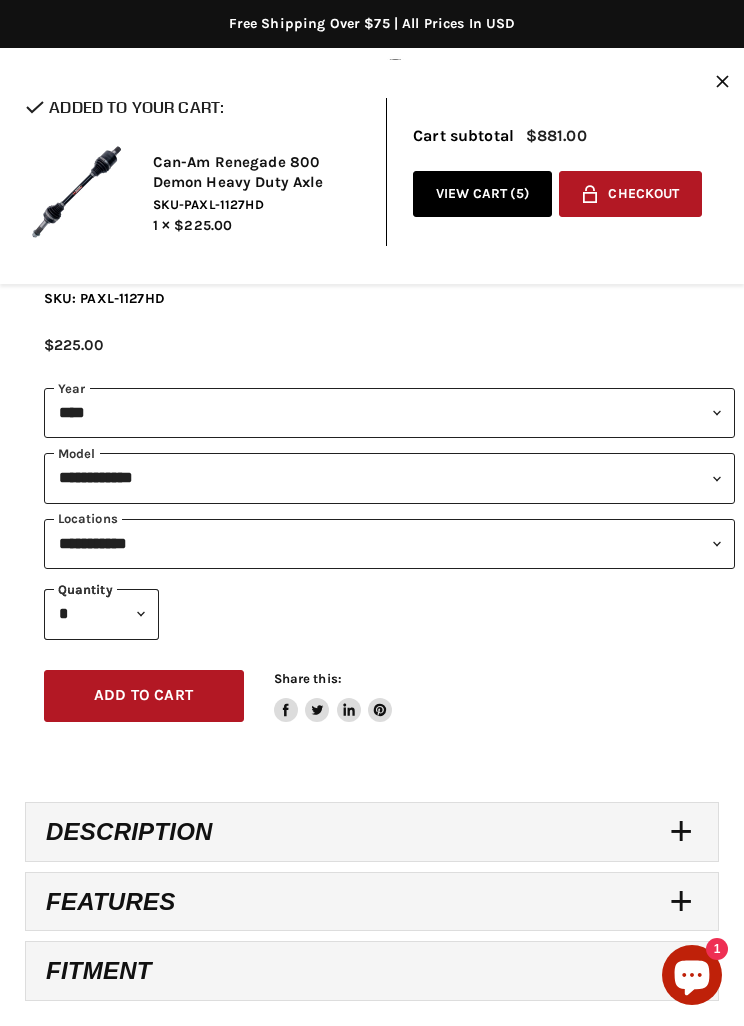 click on "Close icon" at bounding box center (722, 83) 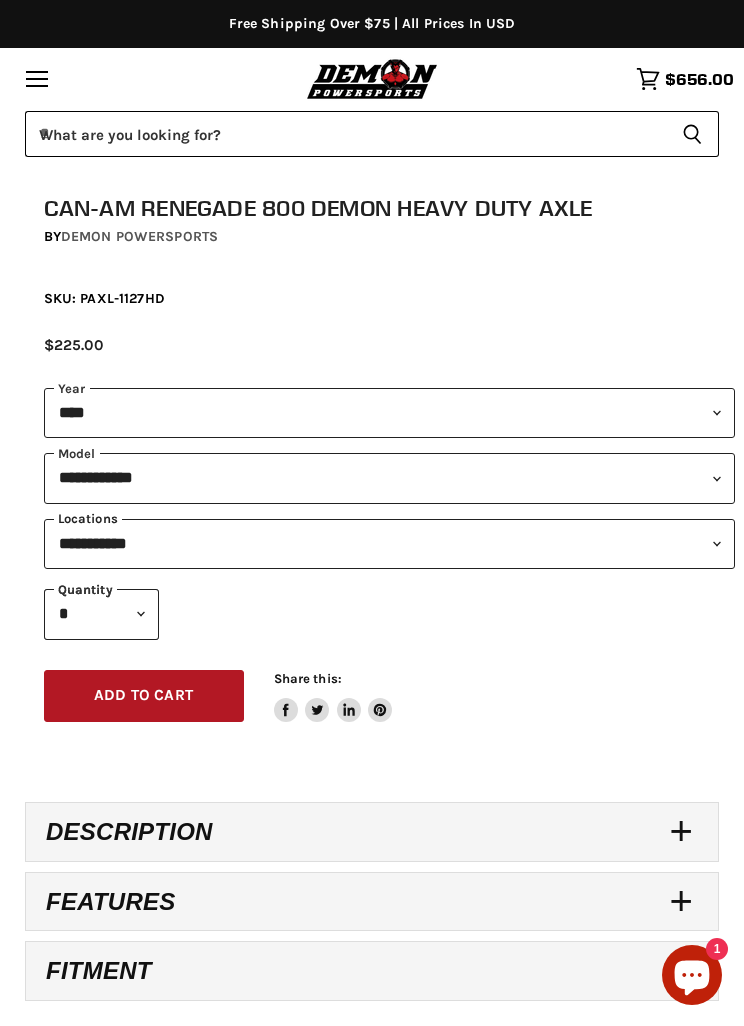 click on "**********" at bounding box center (390, 544) 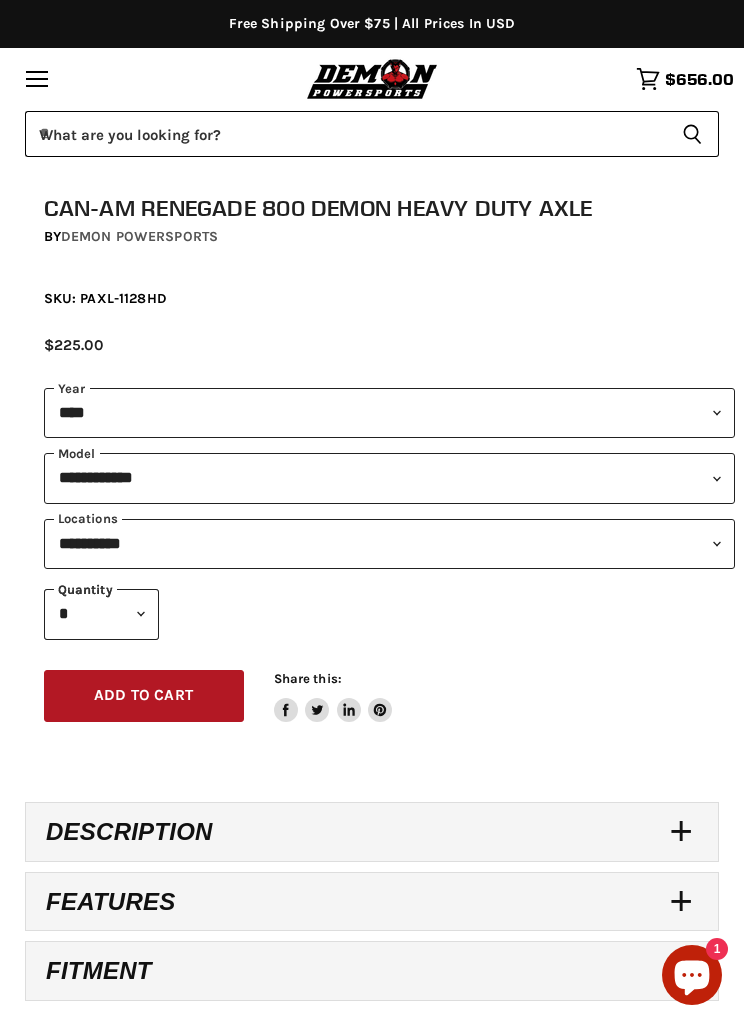 click on "Add to cart
Spinner icon" at bounding box center [144, 696] 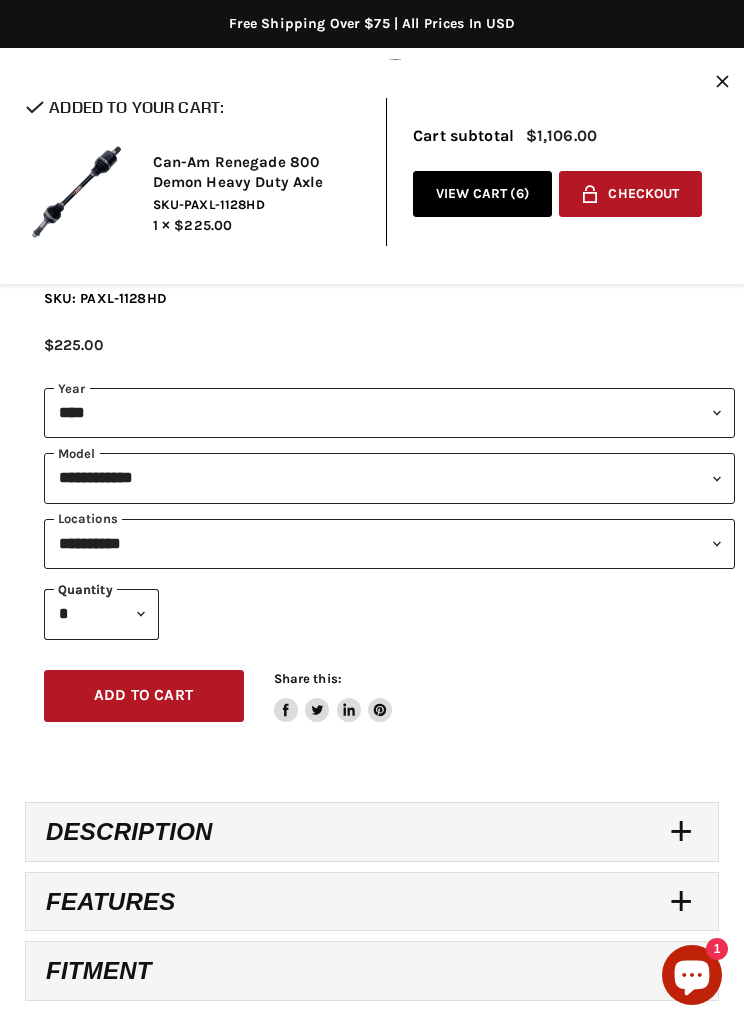 click 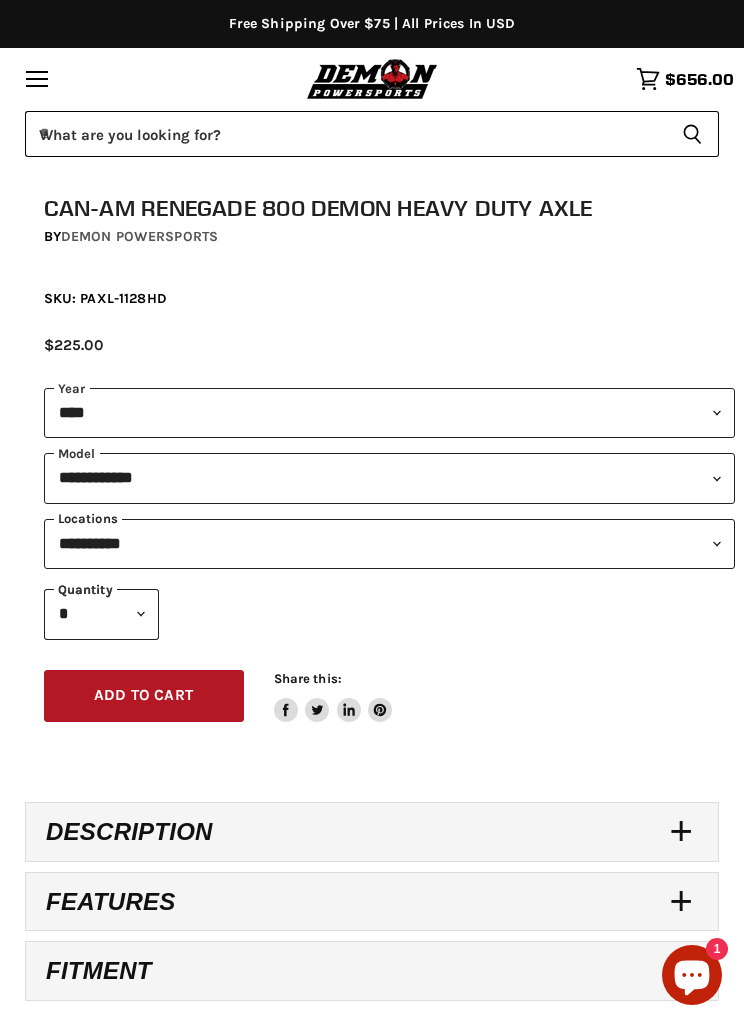 click on "**********" at bounding box center (390, 544) 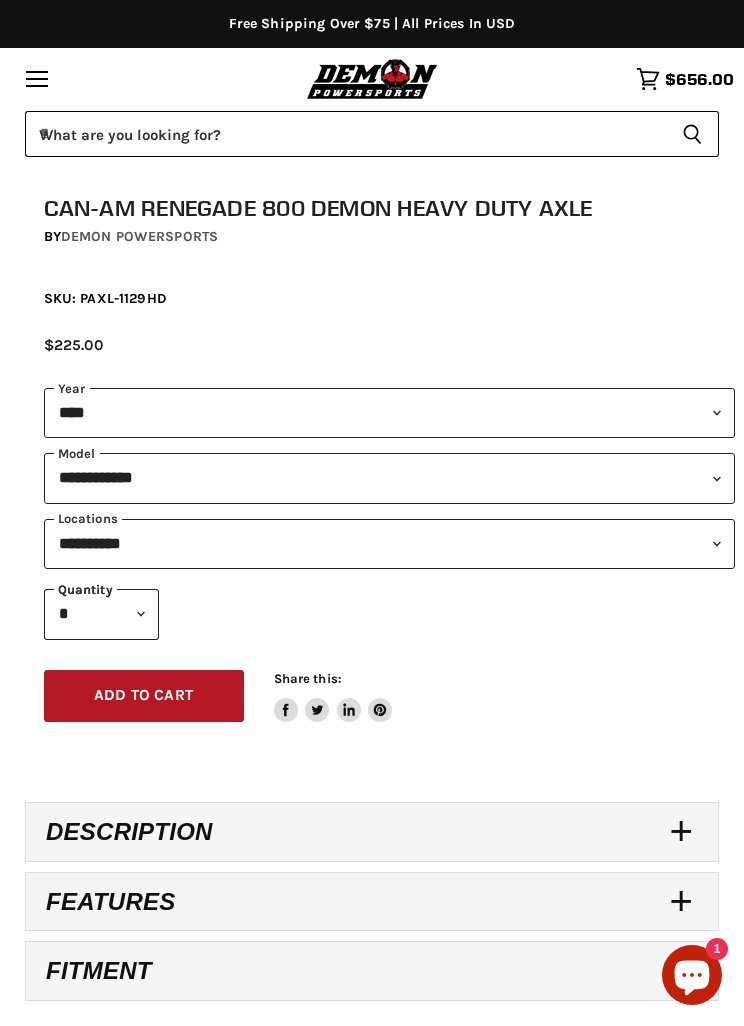 click on "Add to cart" at bounding box center (143, 695) 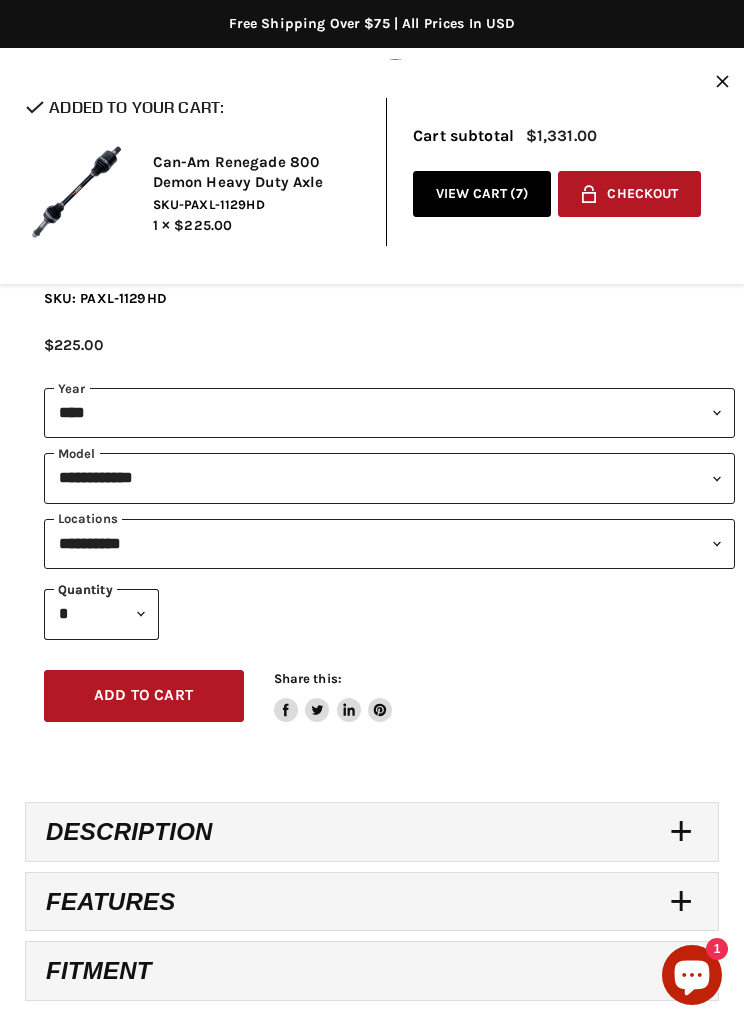 click on "Close icon" 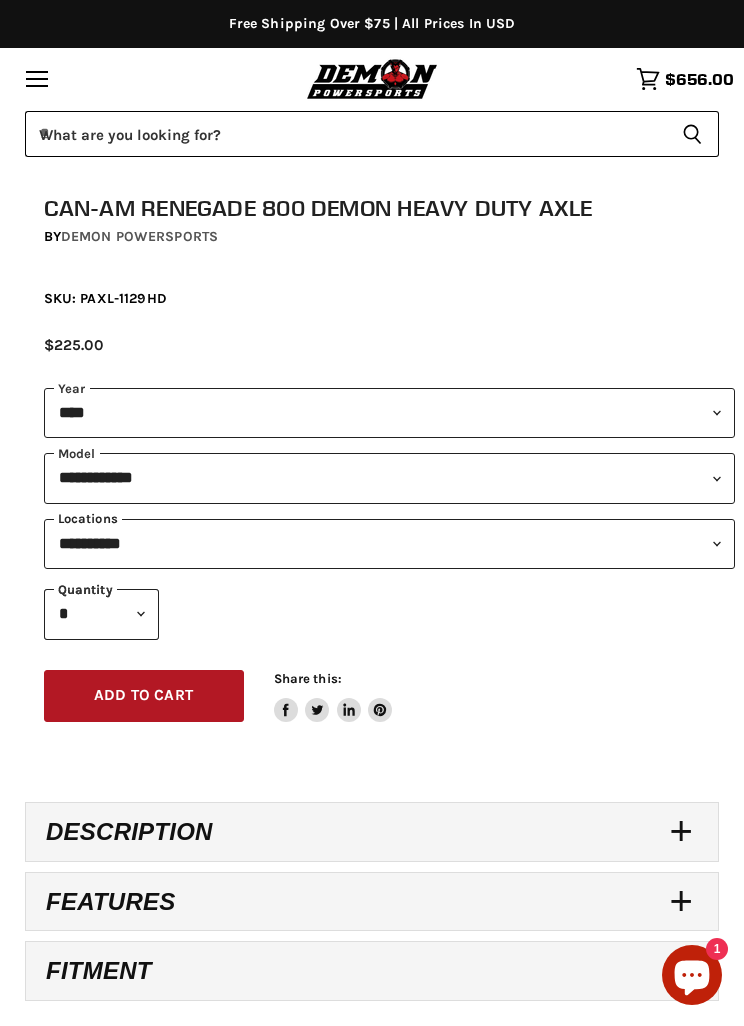 click on "**********" at bounding box center (390, 544) 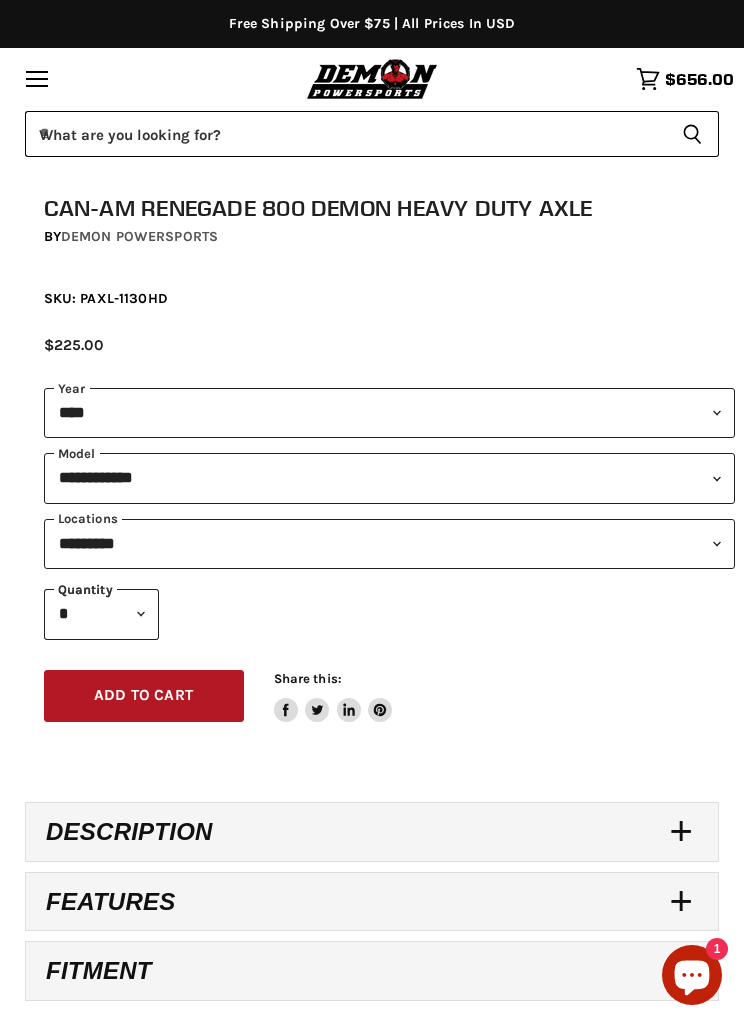 click on "Add to cart
Spinner icon" at bounding box center [144, 696] 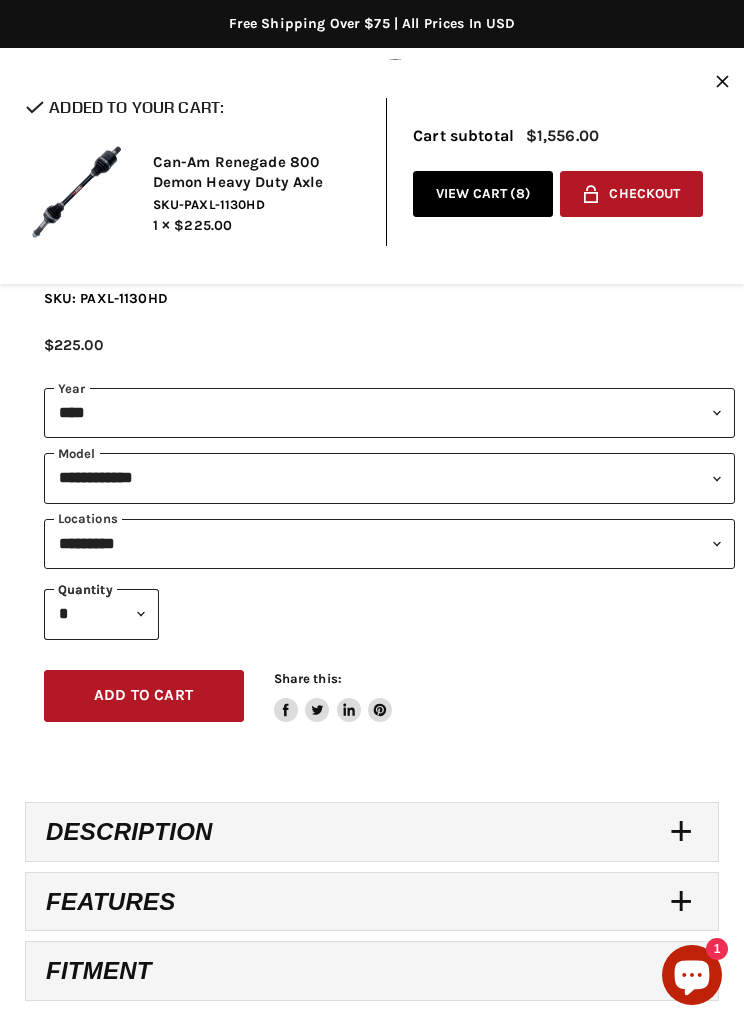 click on "View cart ( 8 )" at bounding box center (483, 194) 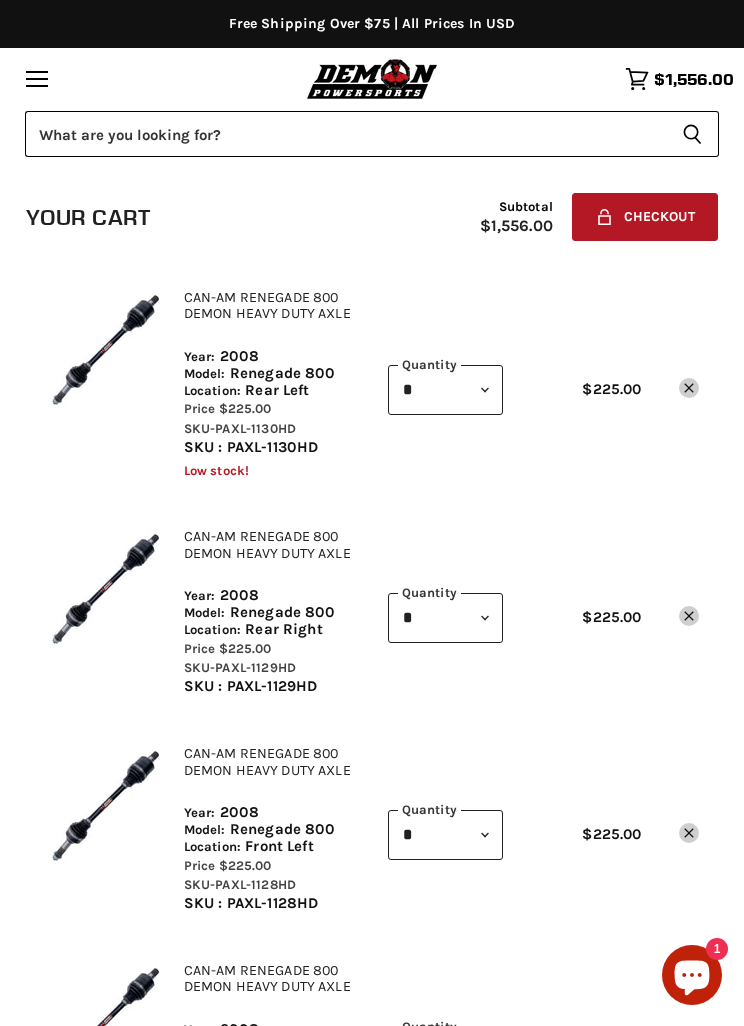 scroll, scrollTop: 0, scrollLeft: 0, axis: both 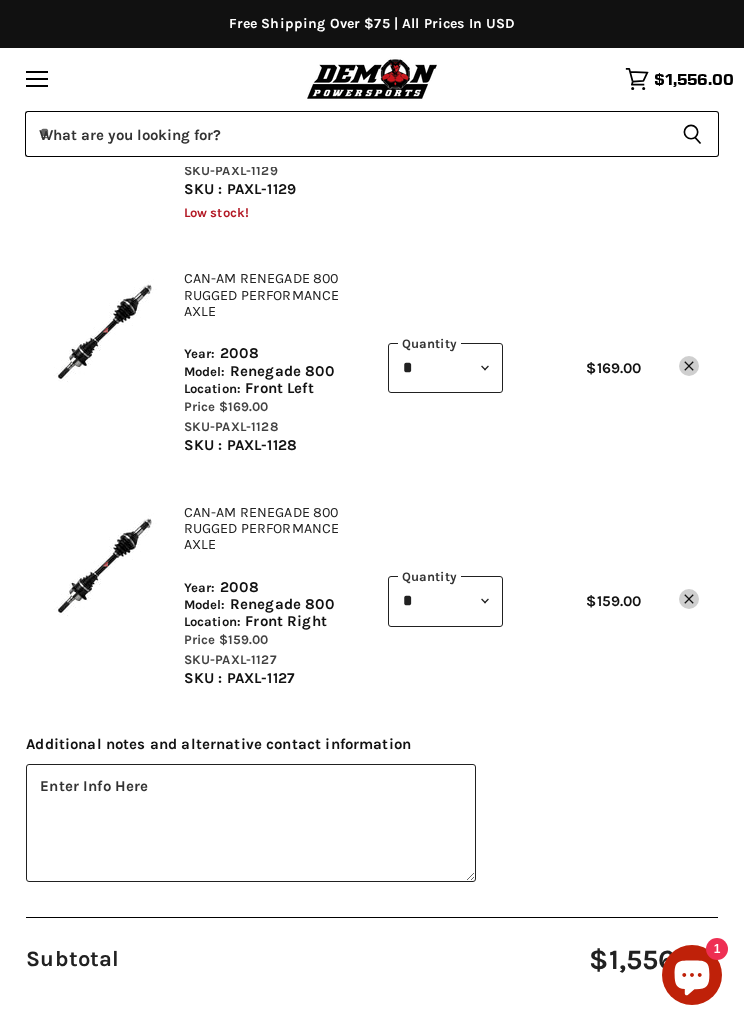 click on "Remove icon" at bounding box center [689, 599] 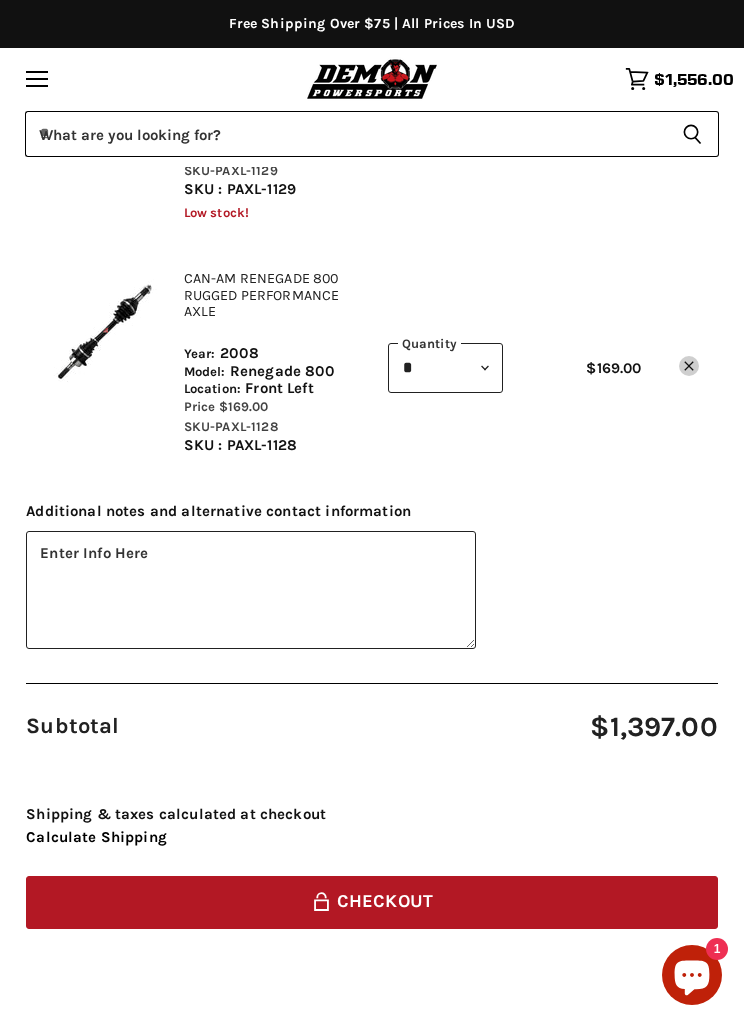 click on "Remove icon" at bounding box center (689, 366) 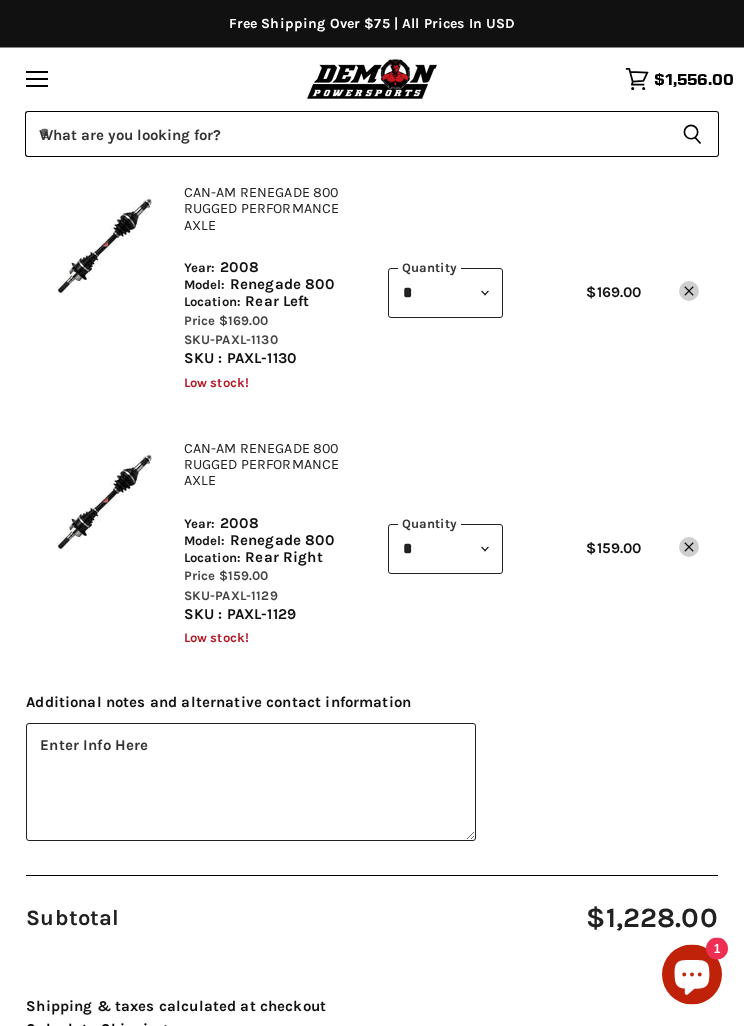 scroll, scrollTop: 995, scrollLeft: 0, axis: vertical 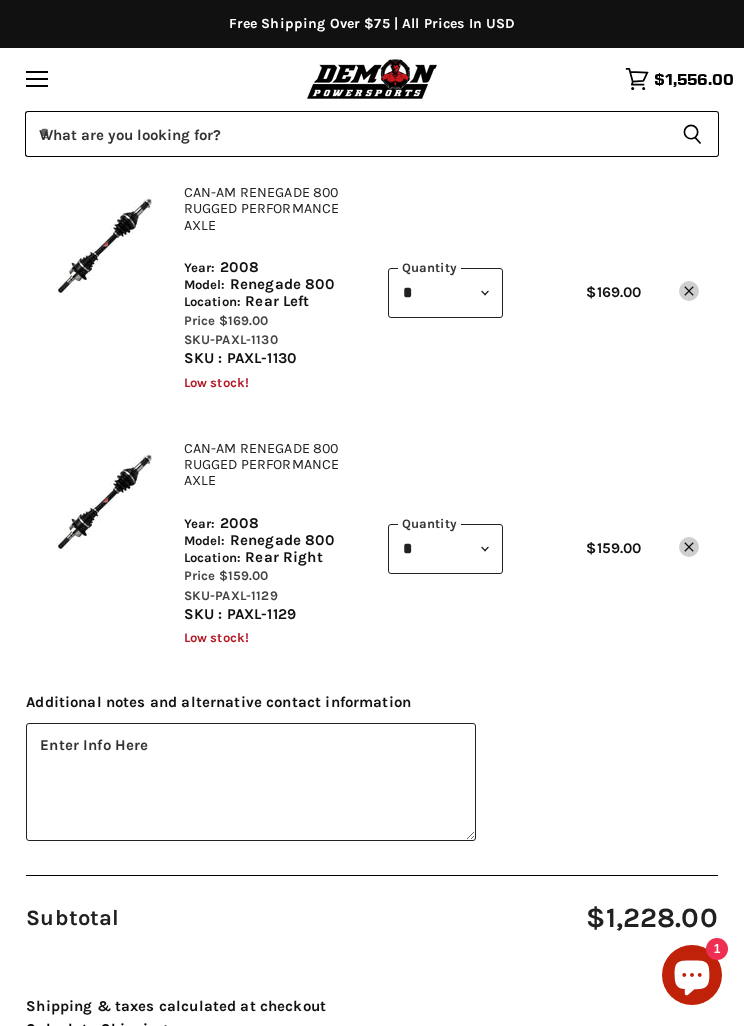 click on "Remove icon" at bounding box center (689, 547) 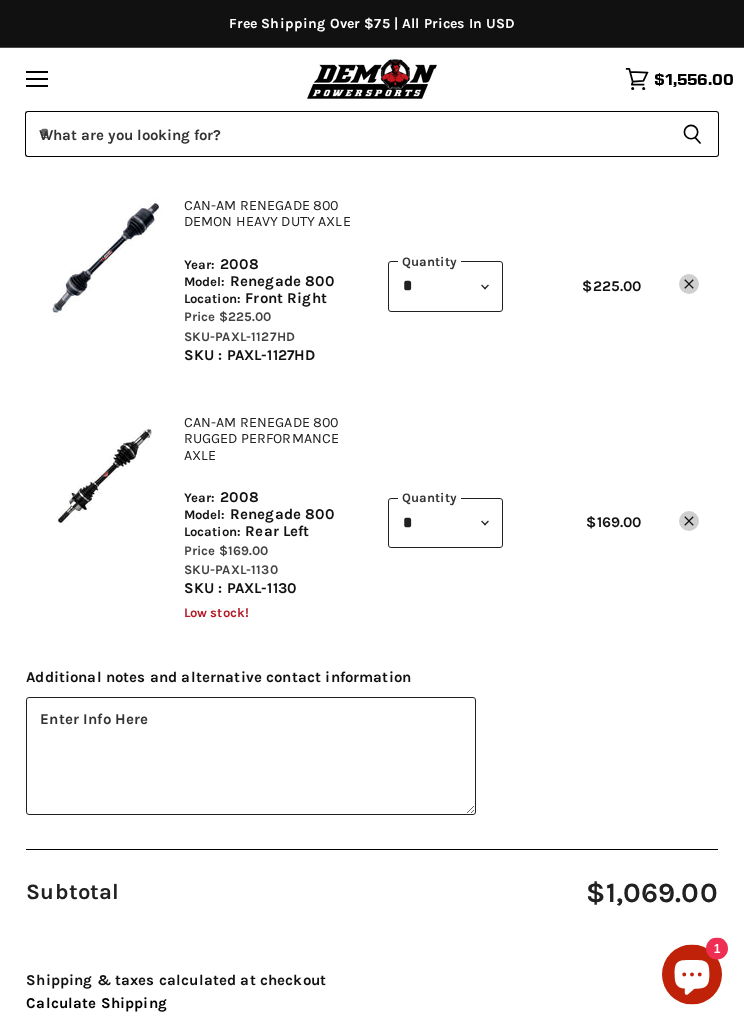 scroll, scrollTop: 766, scrollLeft: 0, axis: vertical 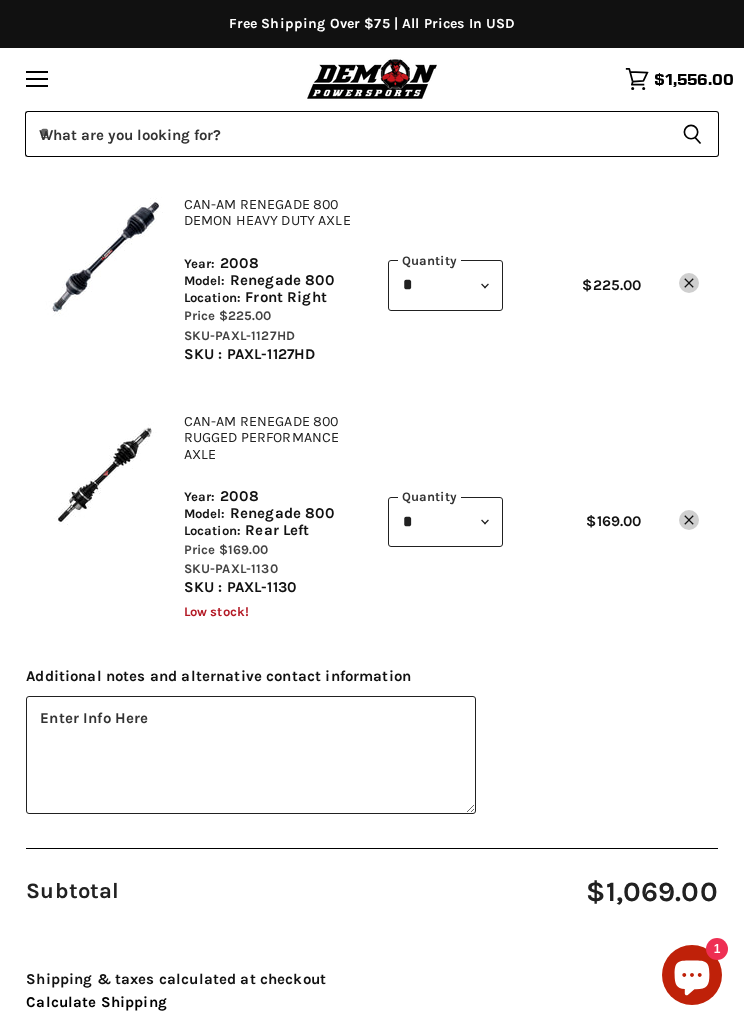 click on "Remove icon" at bounding box center (689, 520) 